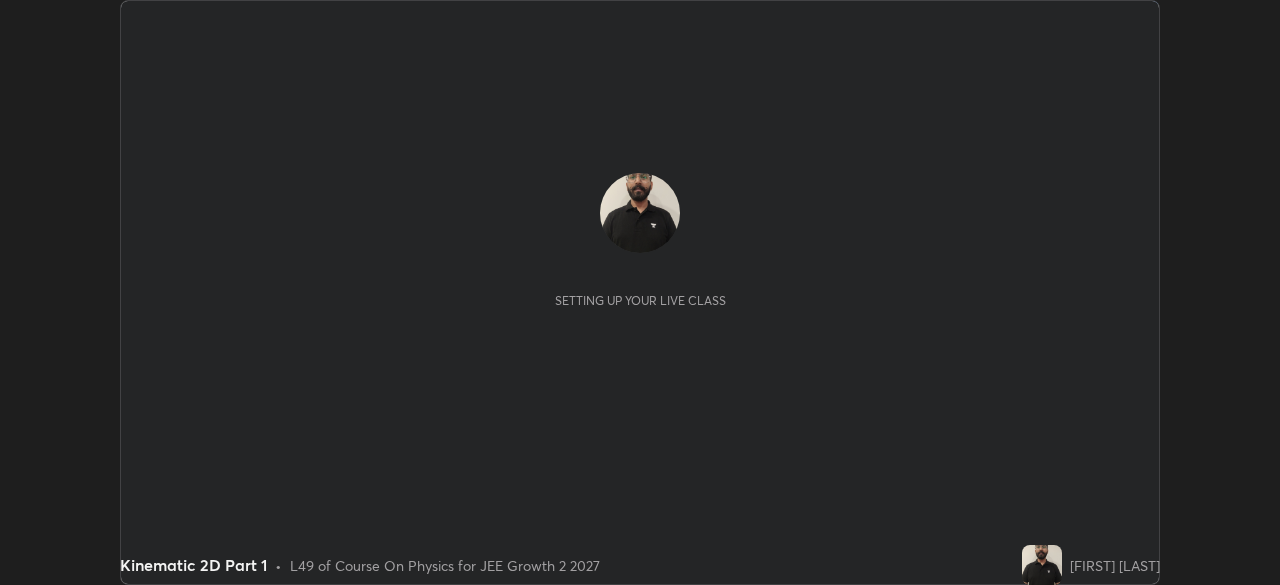scroll, scrollTop: 0, scrollLeft: 0, axis: both 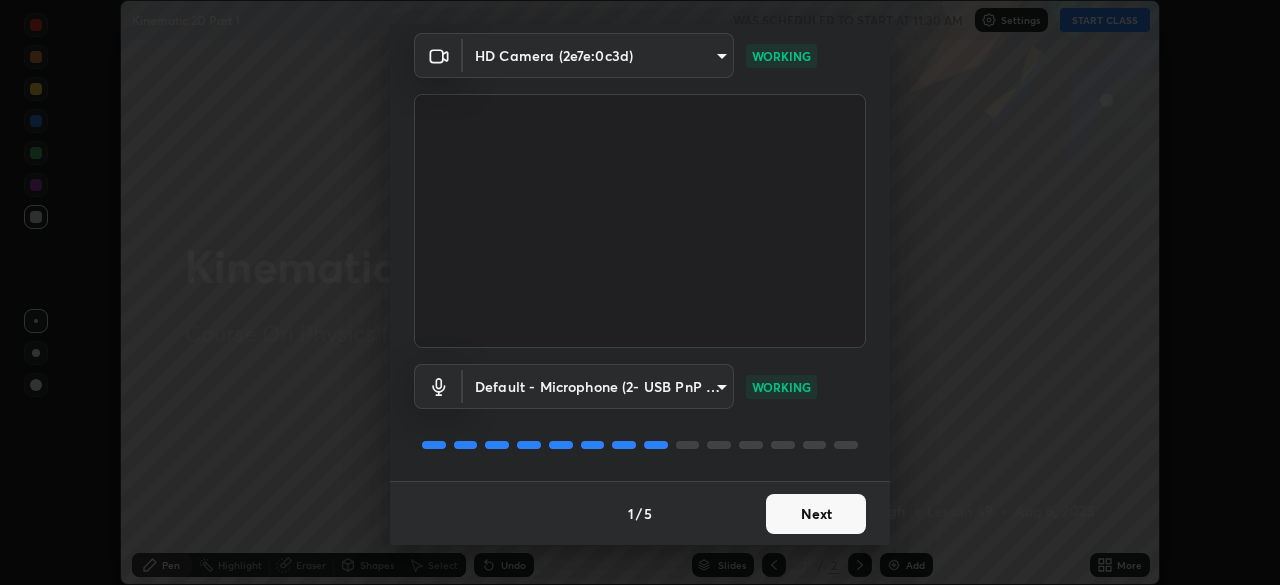 click on "Next" at bounding box center [816, 514] 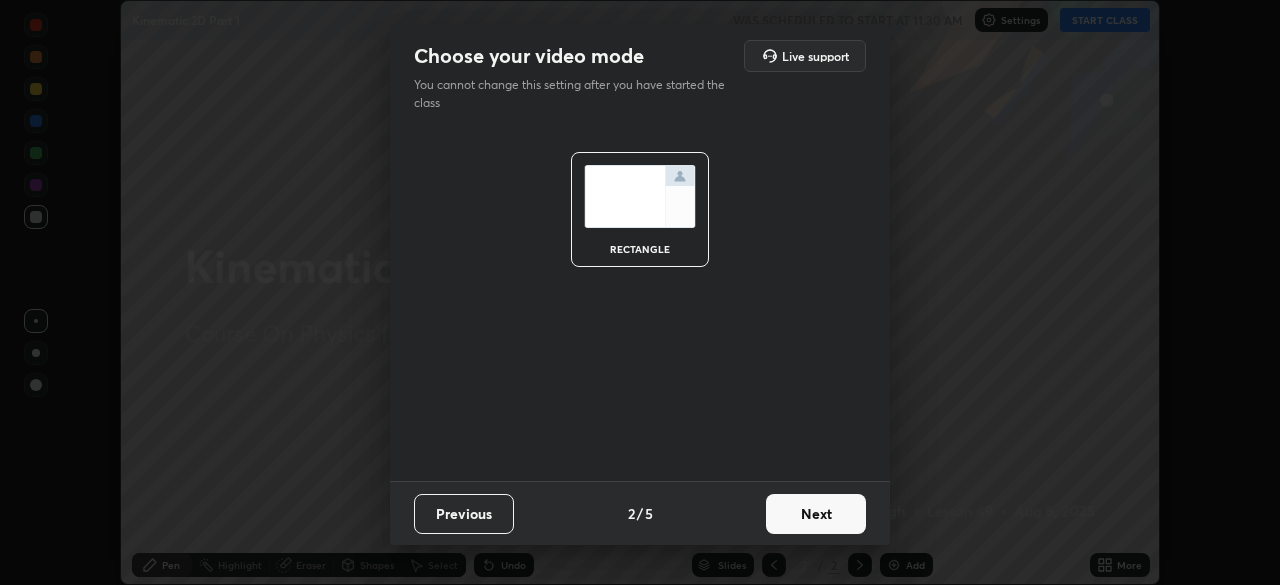 scroll, scrollTop: 0, scrollLeft: 0, axis: both 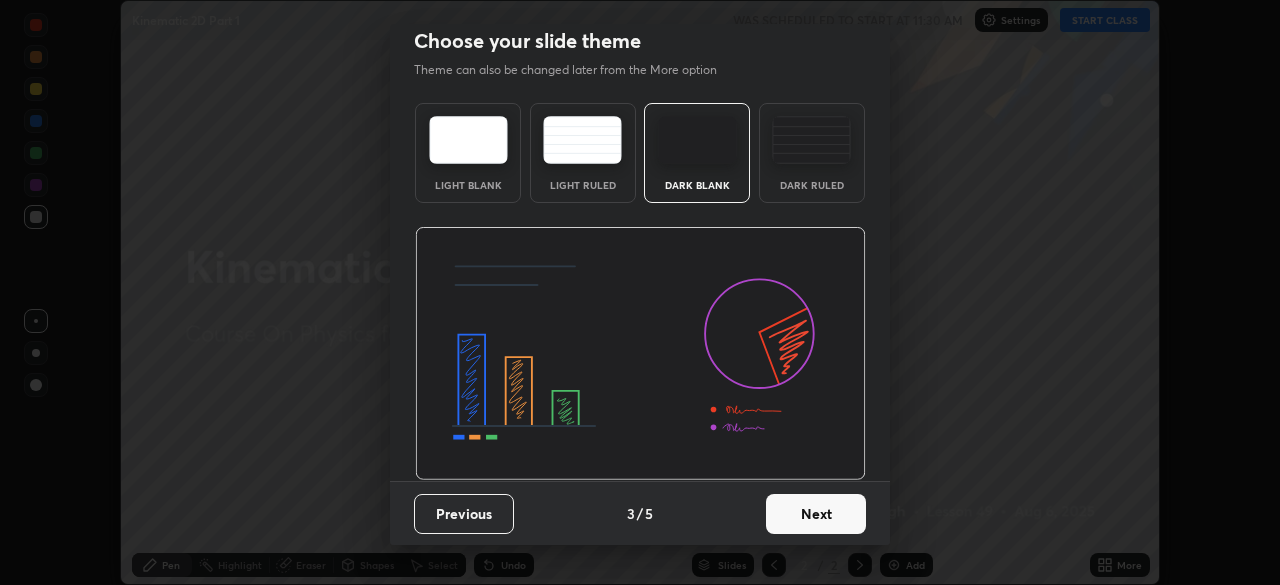 click on "Next" at bounding box center [816, 514] 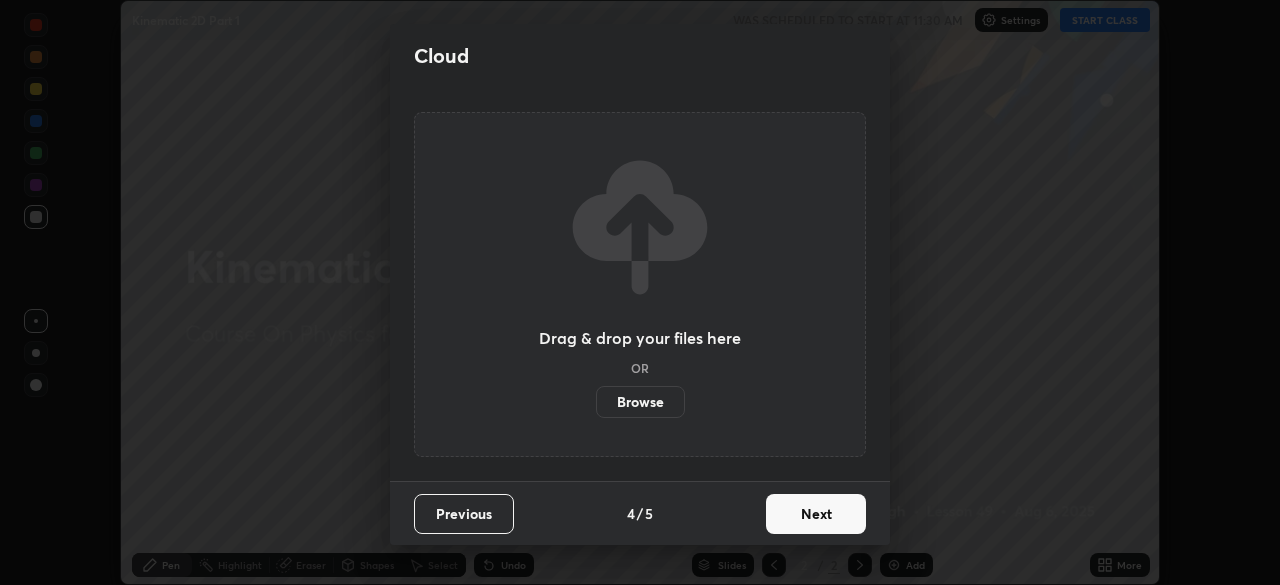 scroll, scrollTop: 0, scrollLeft: 0, axis: both 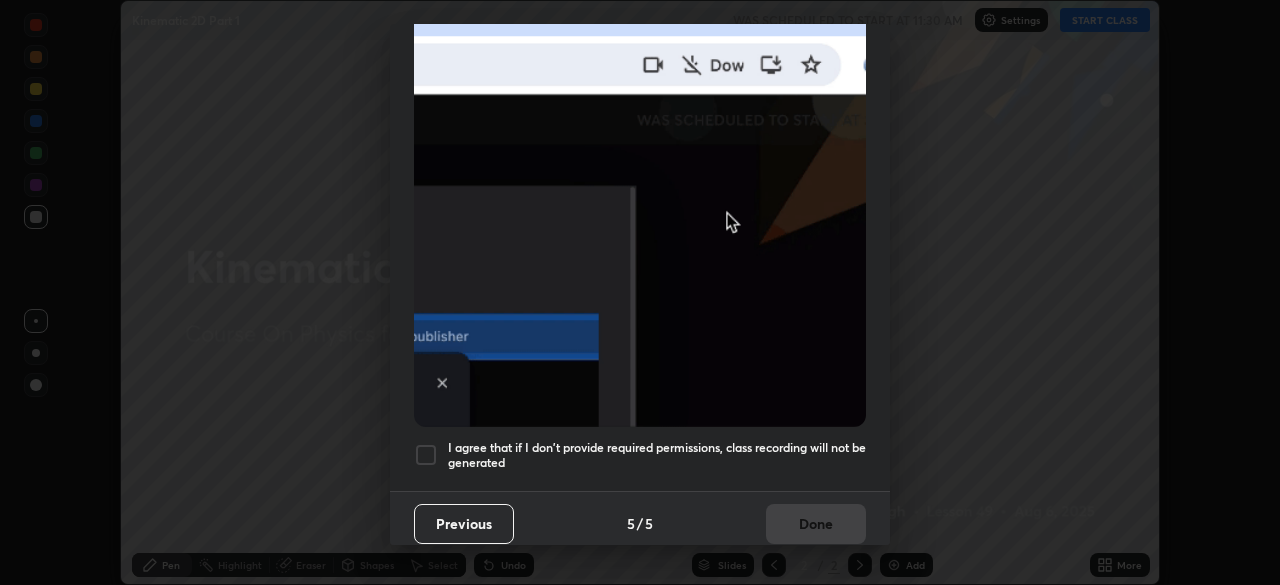 click on "I agree that if I don't provide required permissions, class recording will not be generated" at bounding box center (657, 455) 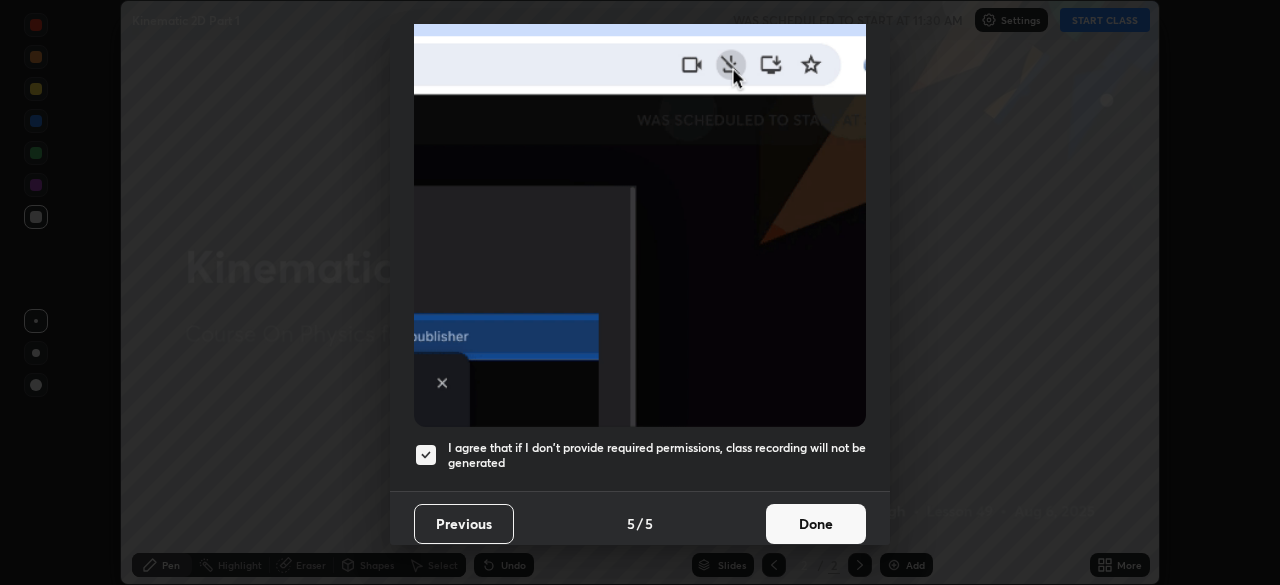 click on "Done" at bounding box center [816, 524] 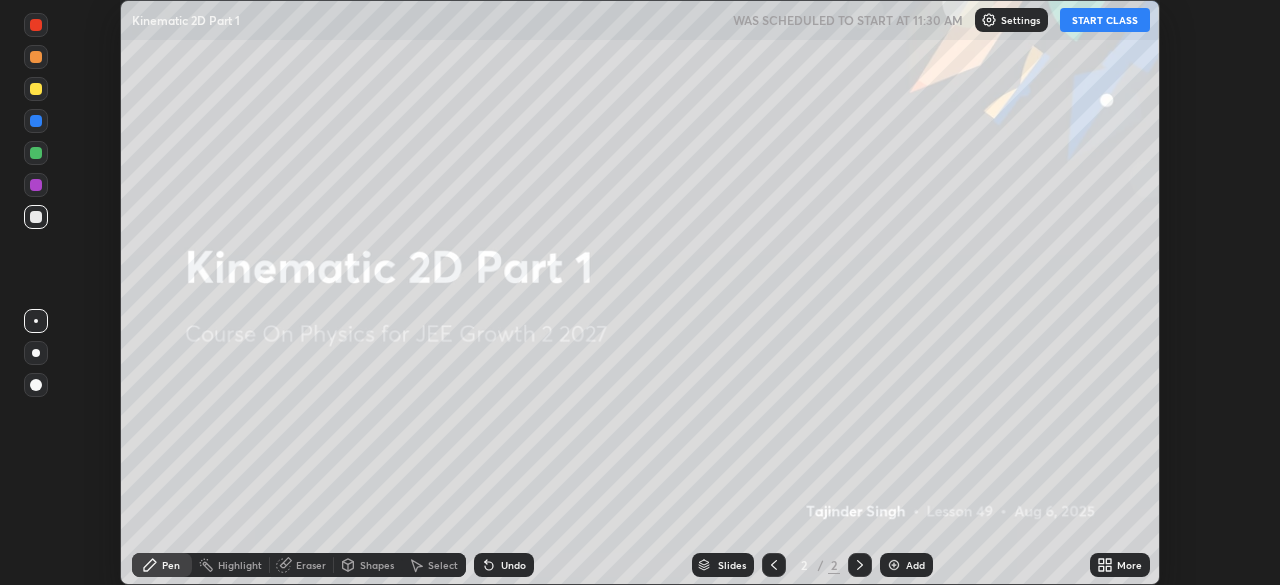 click on "START CLASS" at bounding box center (1105, 20) 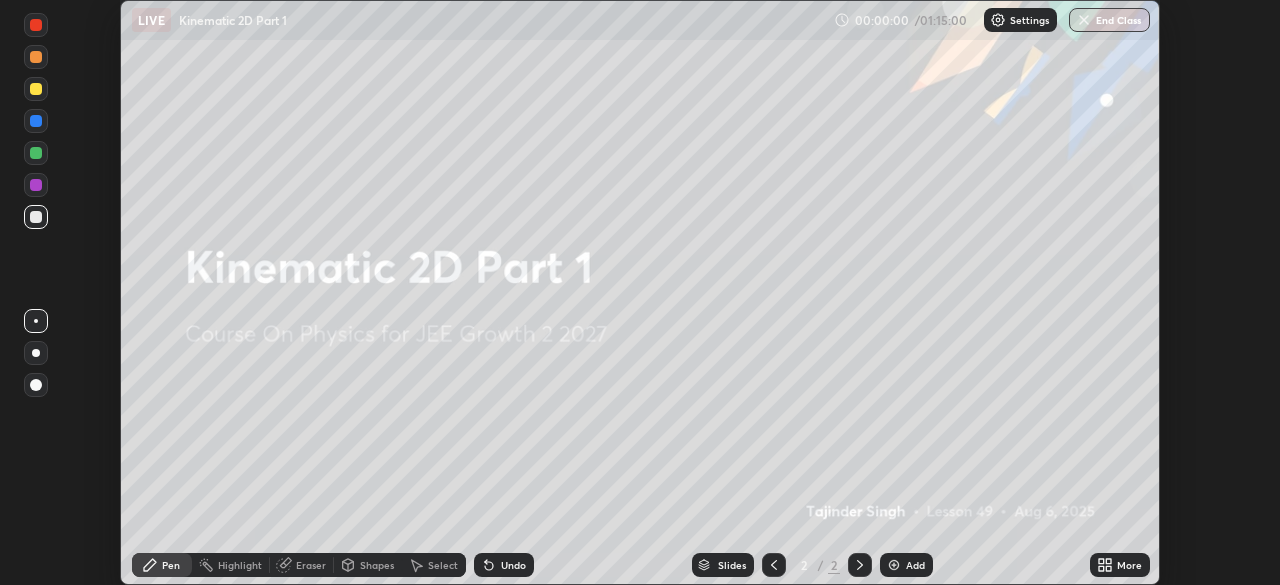 click 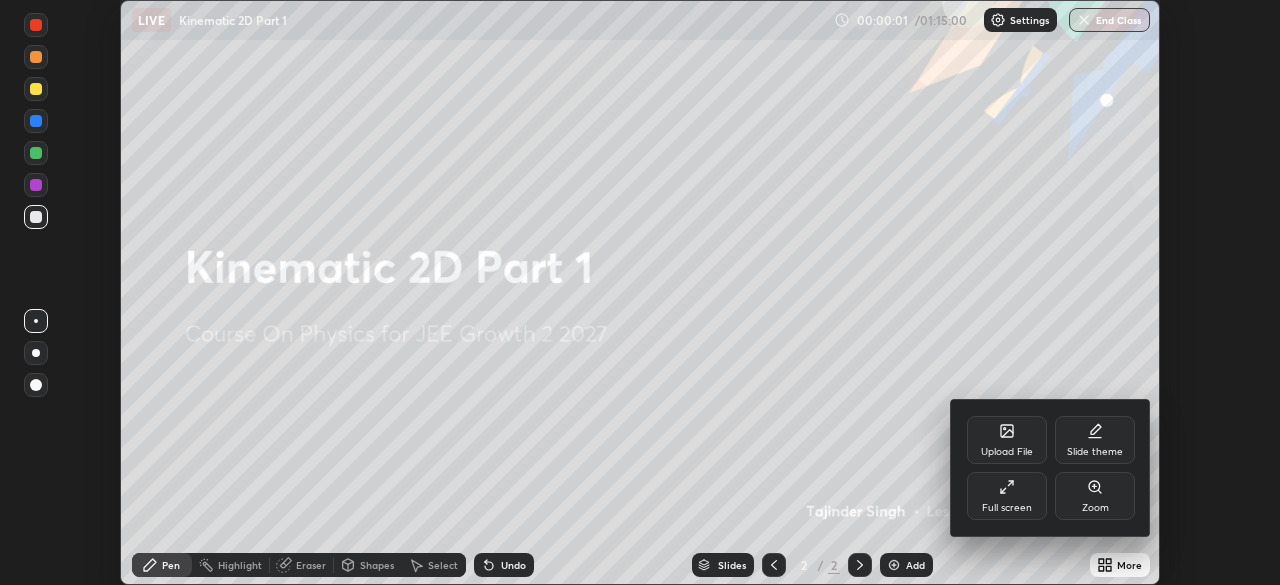 click on "Full screen" at bounding box center [1007, 496] 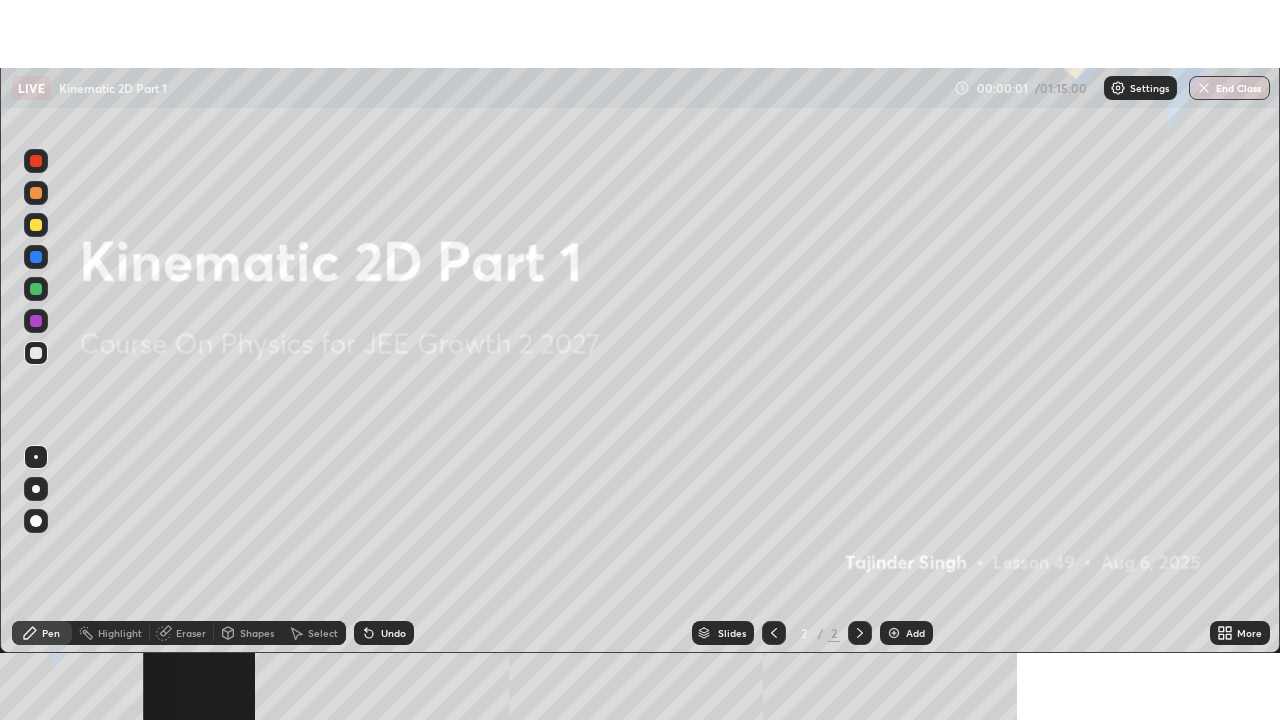 scroll, scrollTop: 99280, scrollLeft: 98720, axis: both 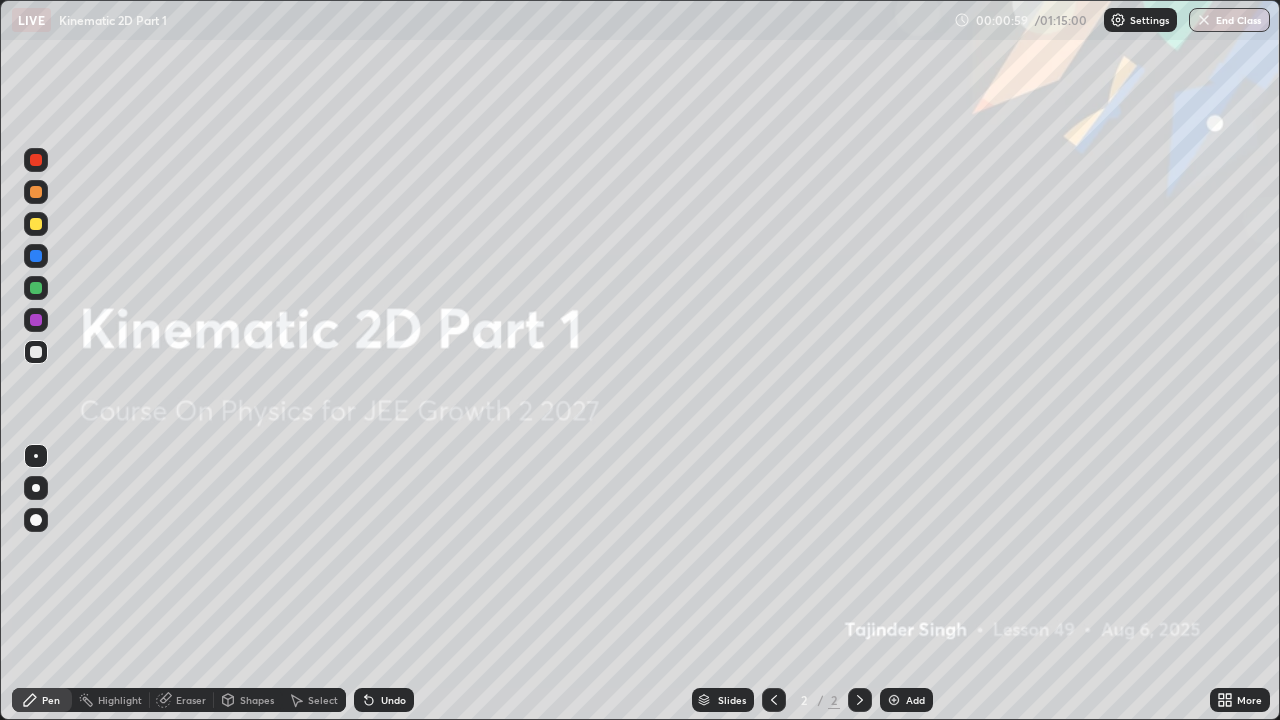 click at bounding box center (894, 700) 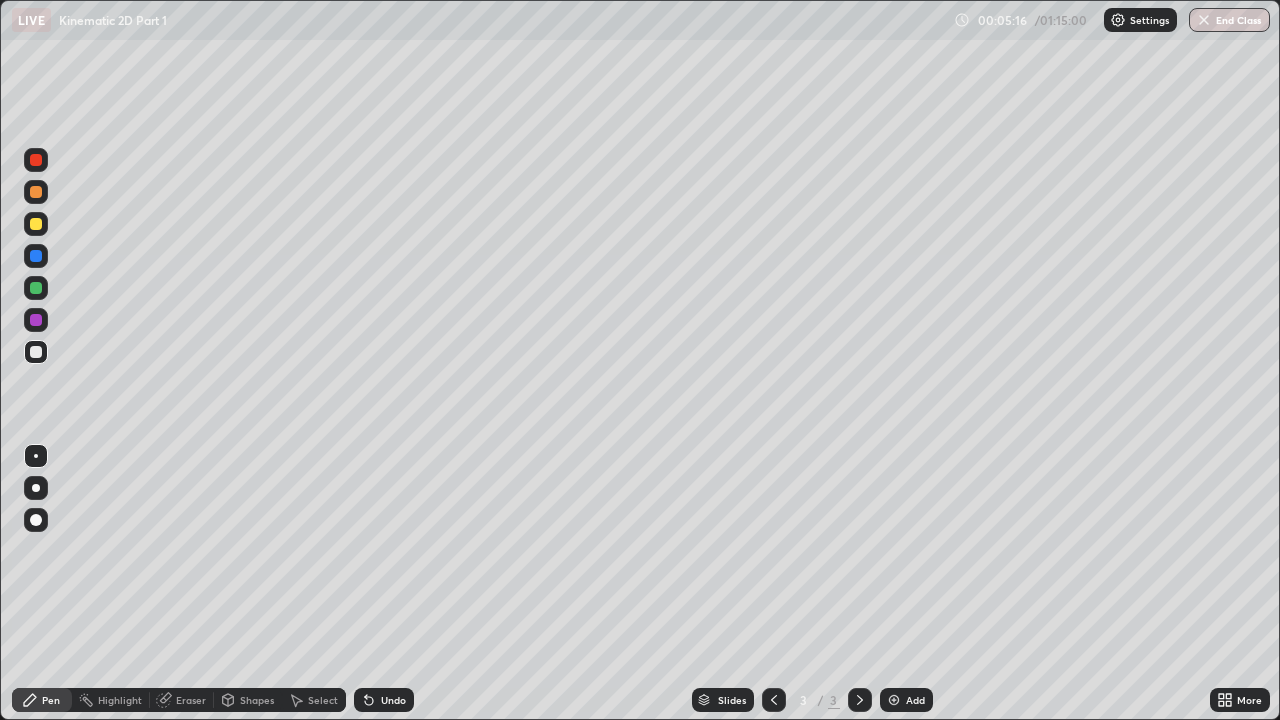click 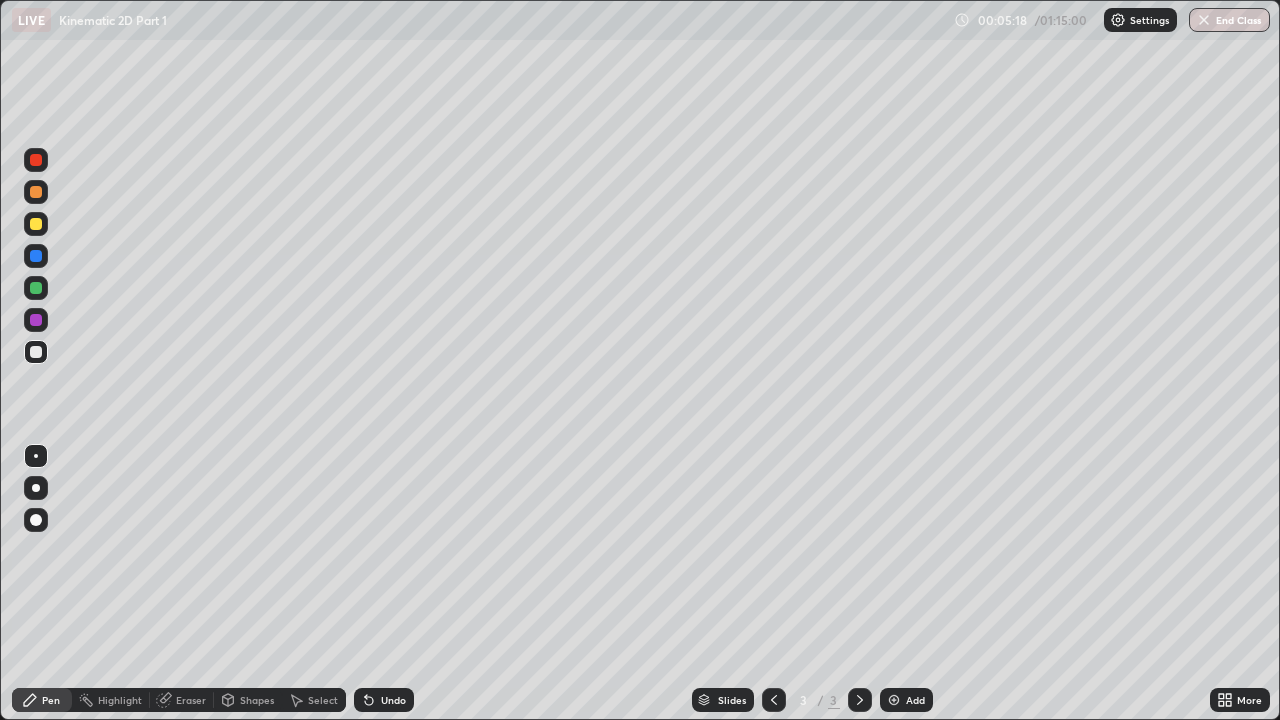 click 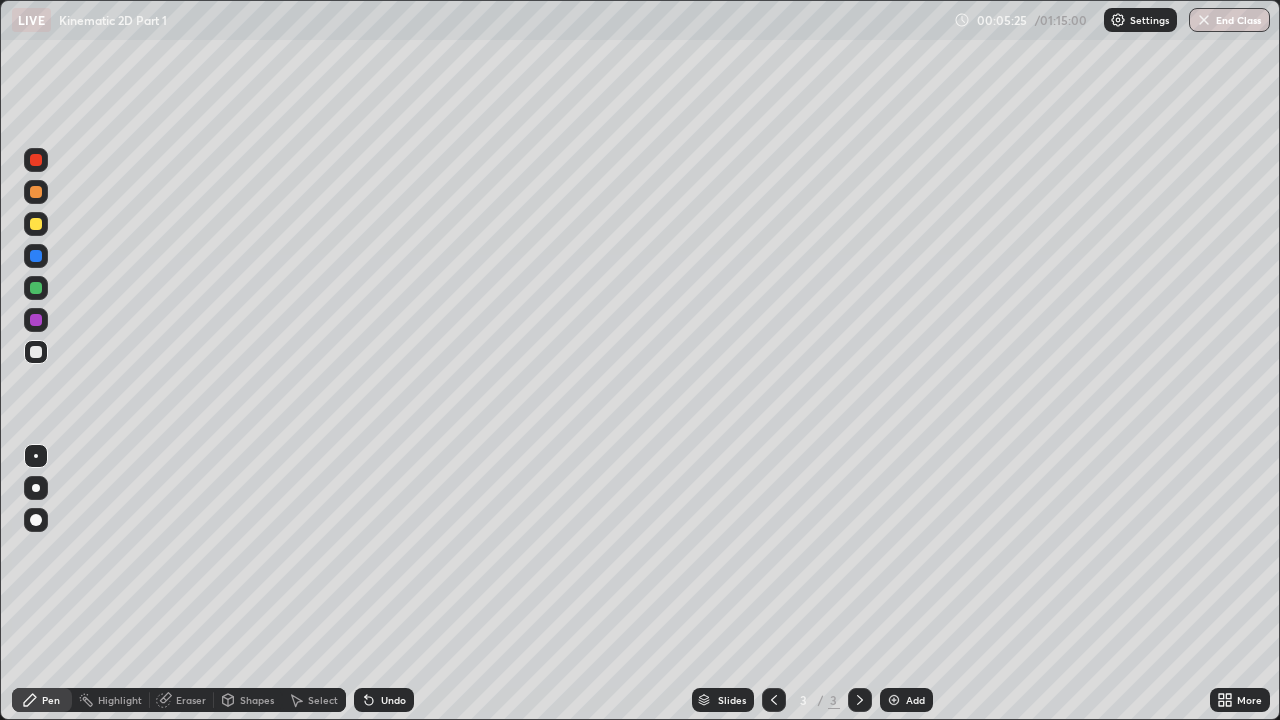 click at bounding box center (36, 224) 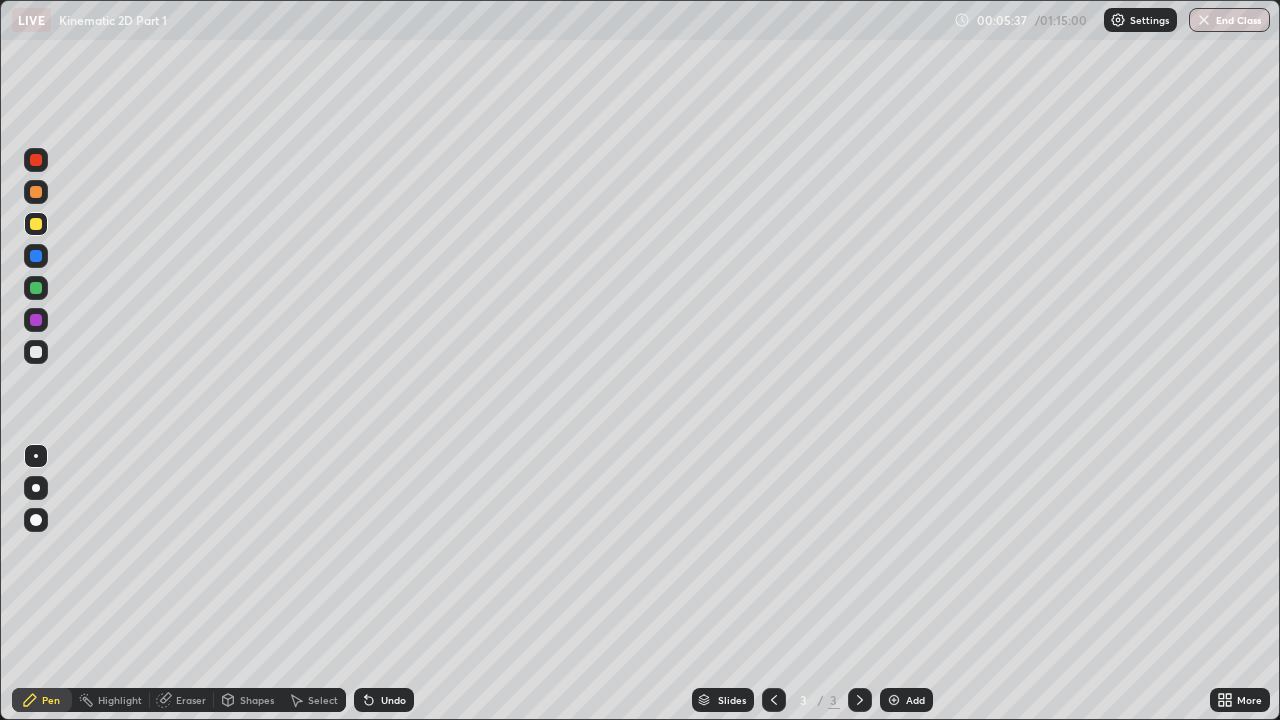 click at bounding box center [36, 352] 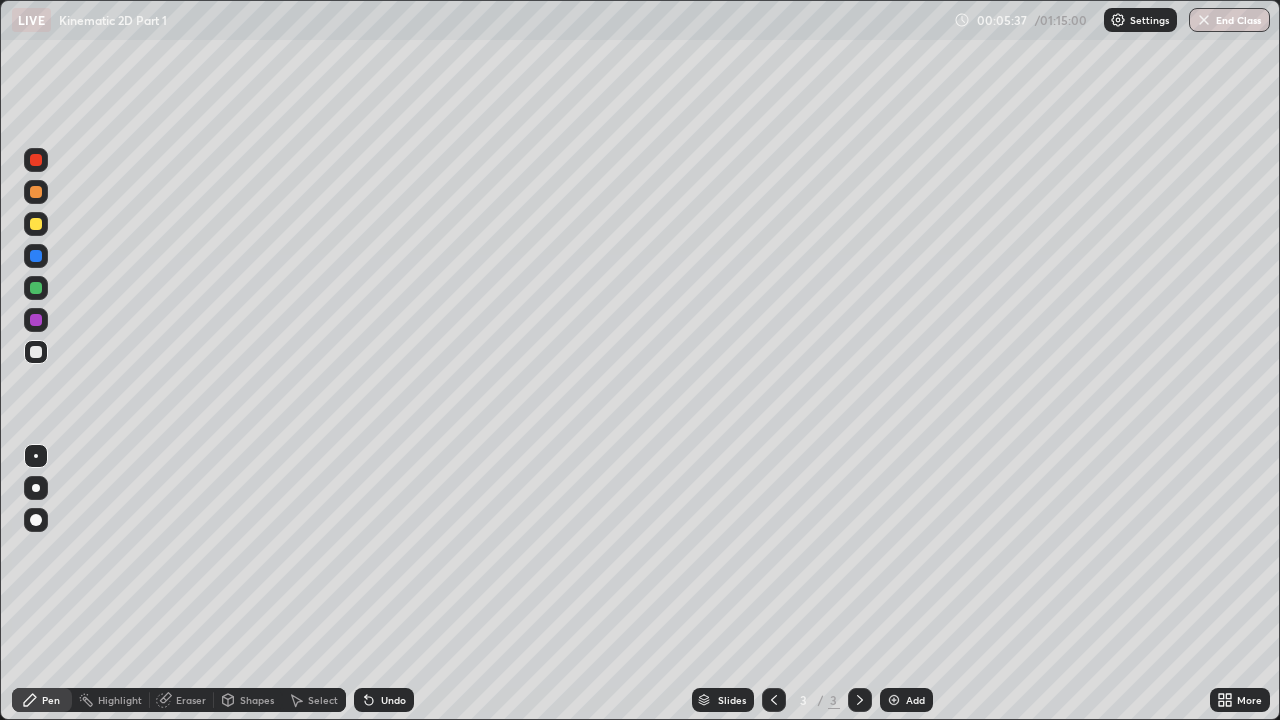 click at bounding box center [36, 288] 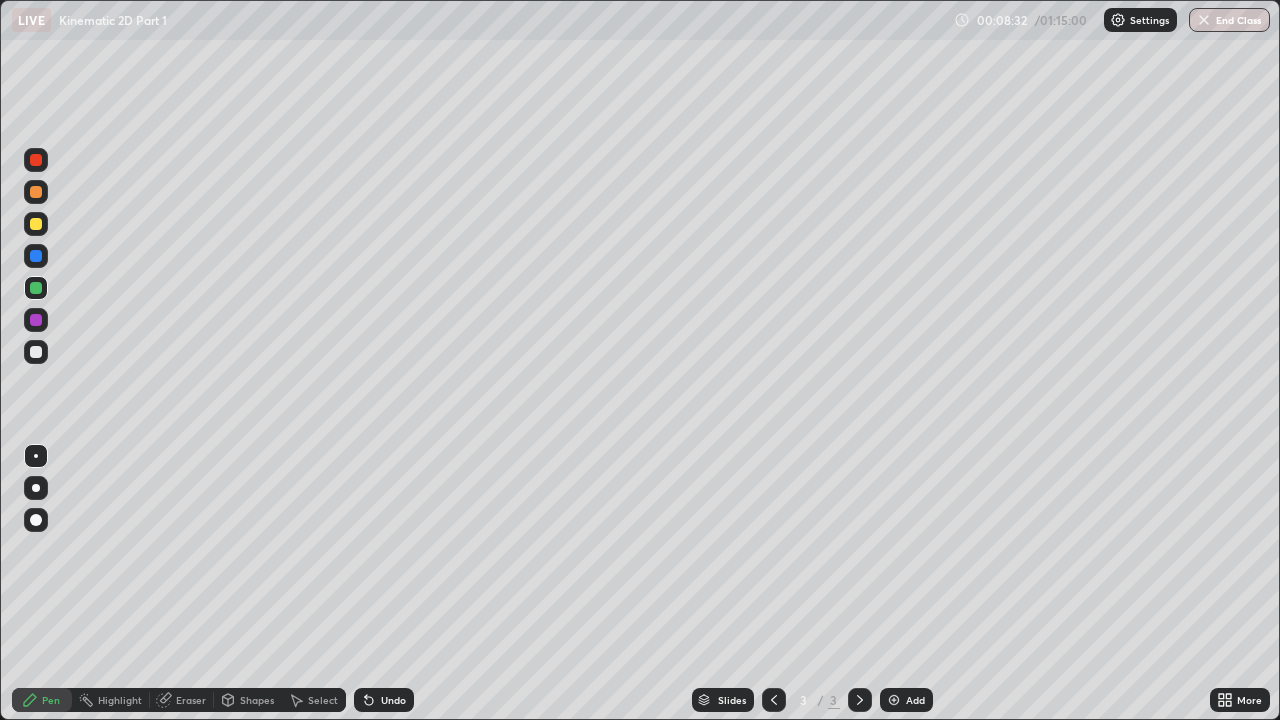 click at bounding box center (36, 224) 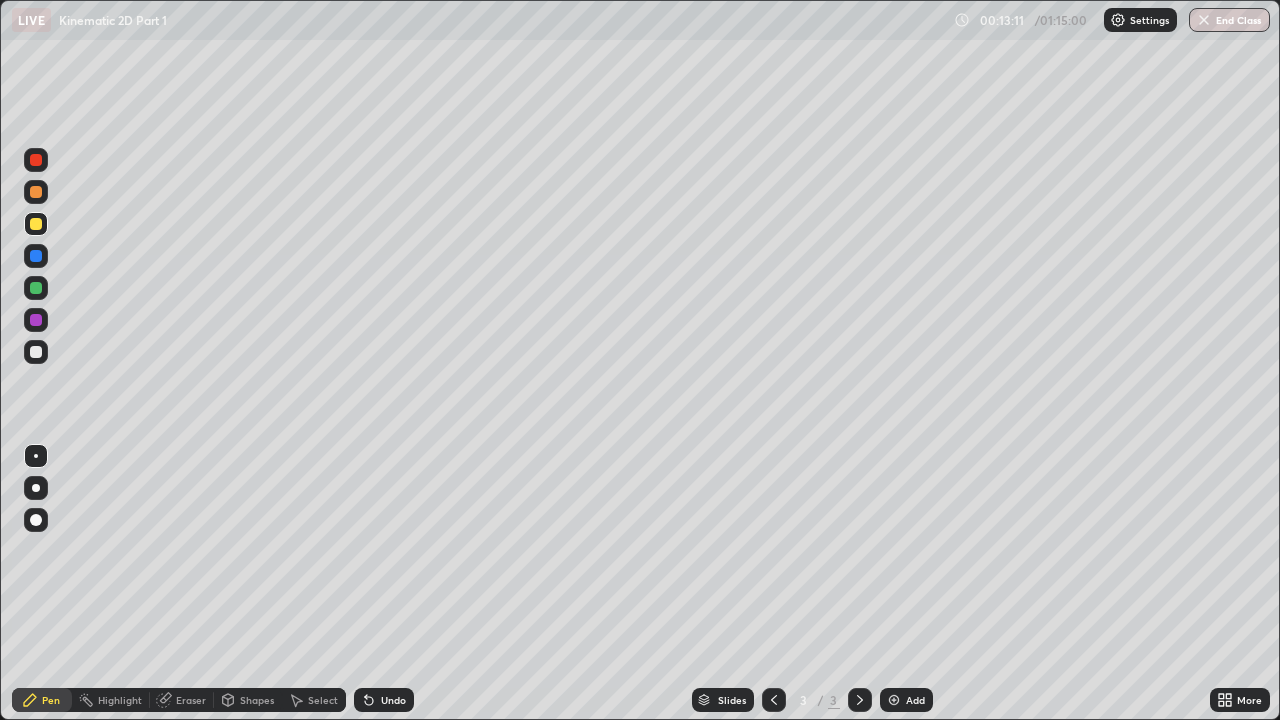 click on "Eraser" at bounding box center [191, 700] 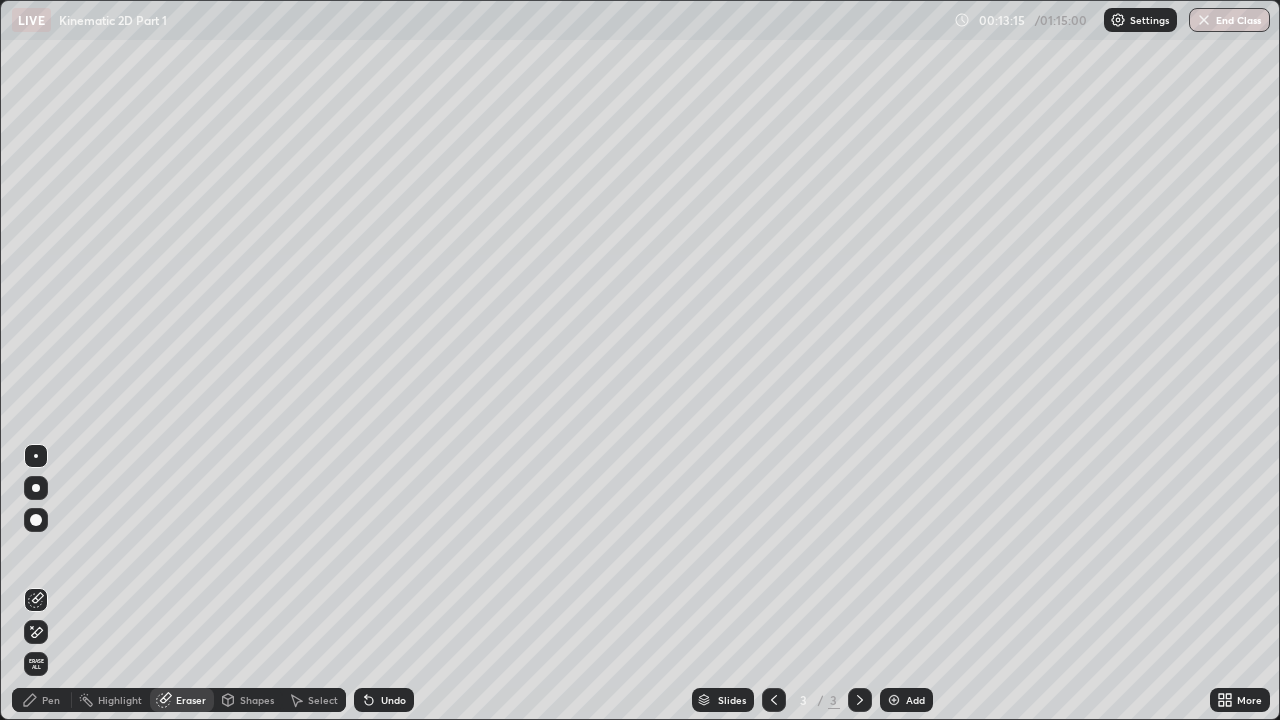 click at bounding box center [36, 520] 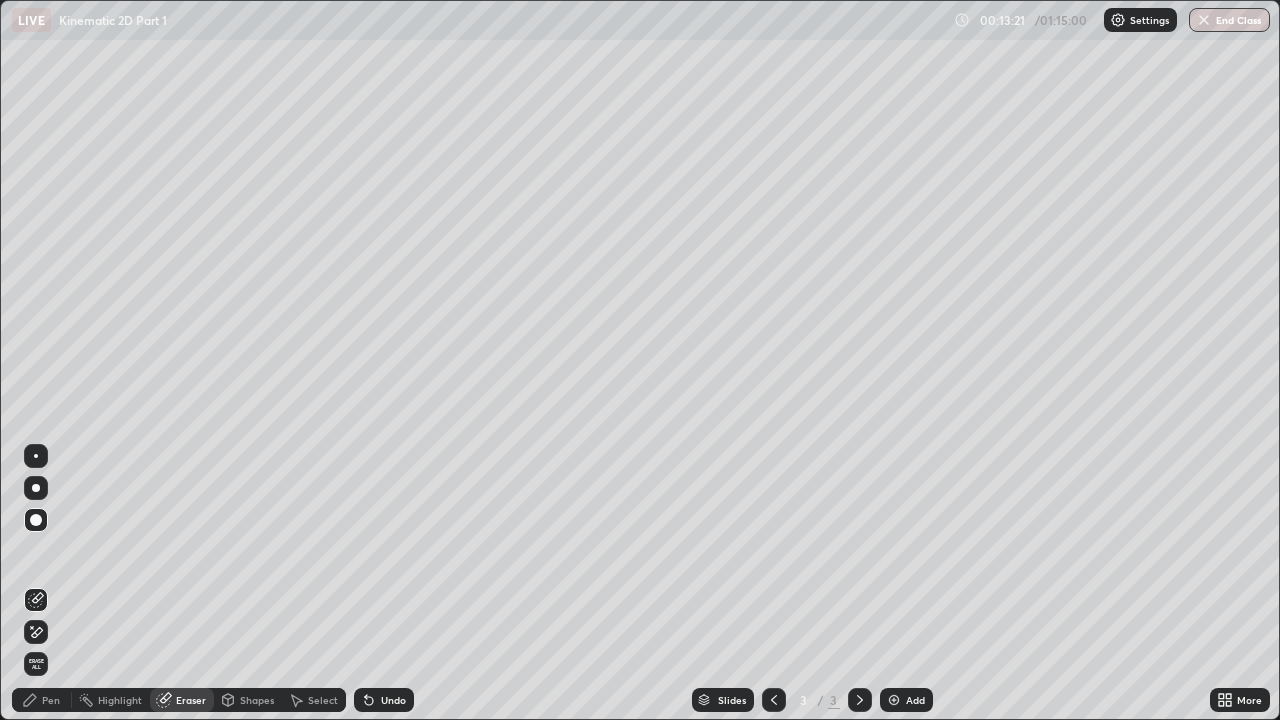 click on "Pen" at bounding box center (51, 700) 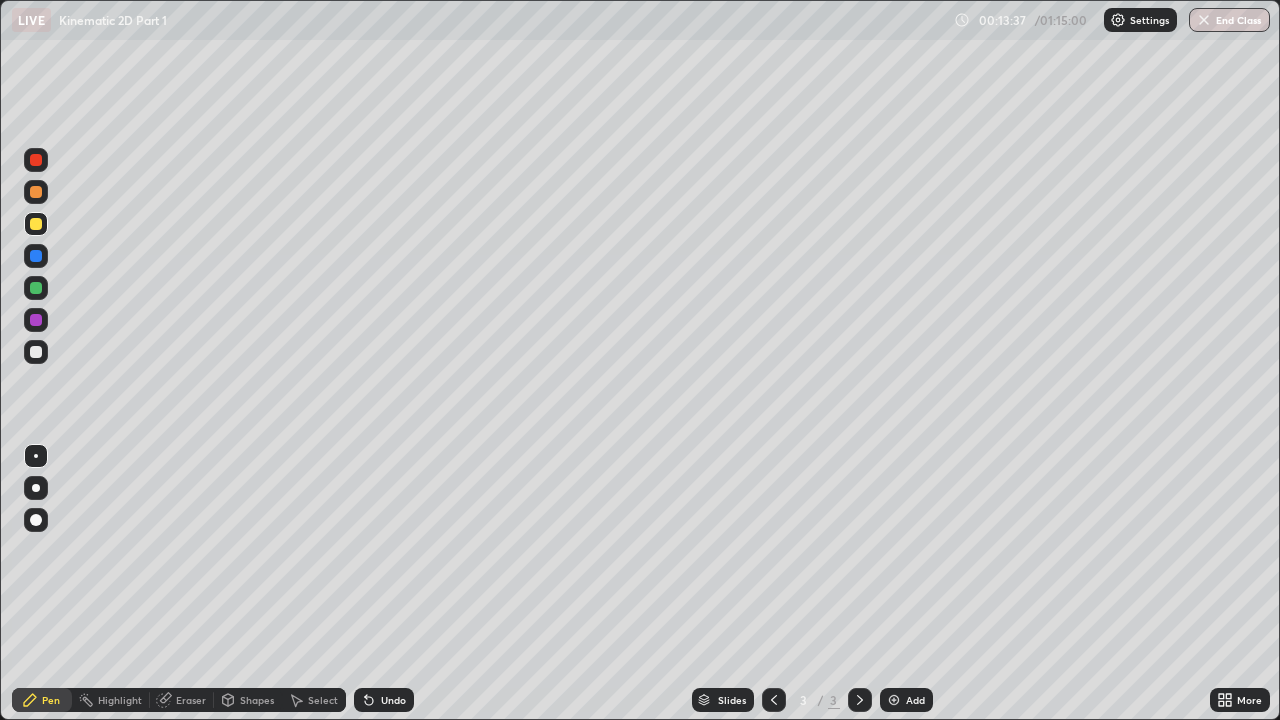 click at bounding box center (36, 352) 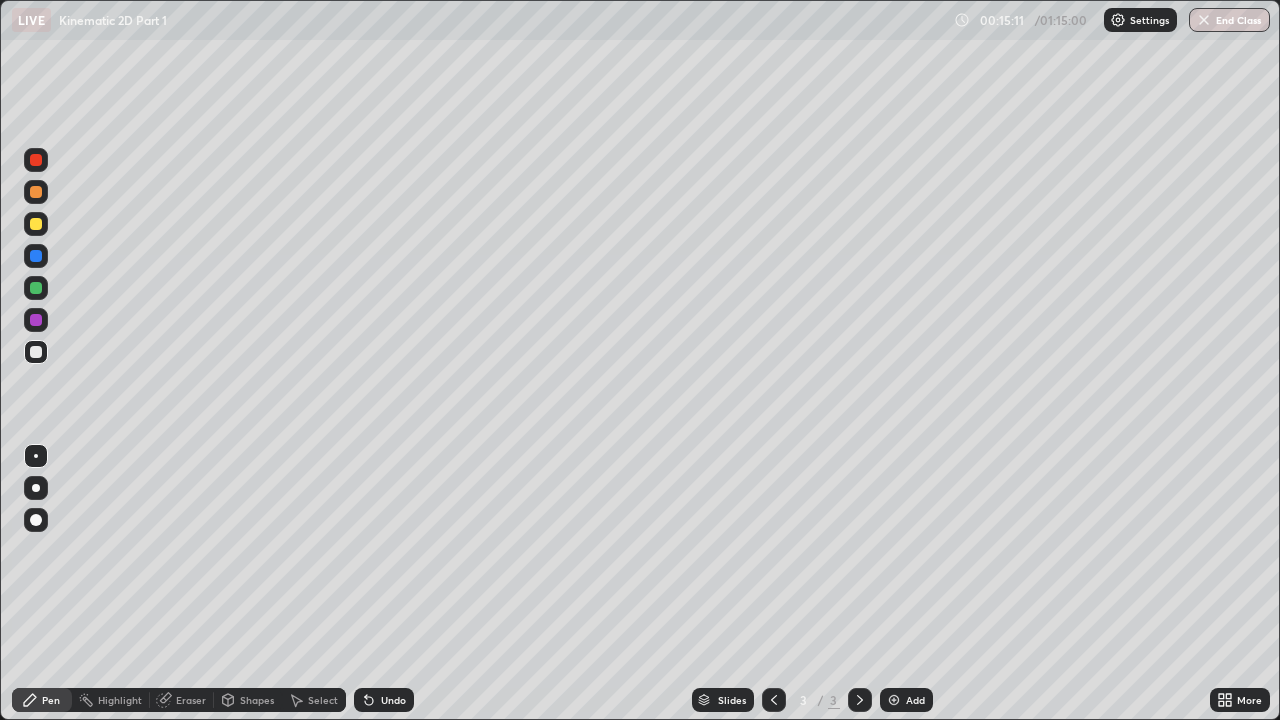 click at bounding box center [36, 224] 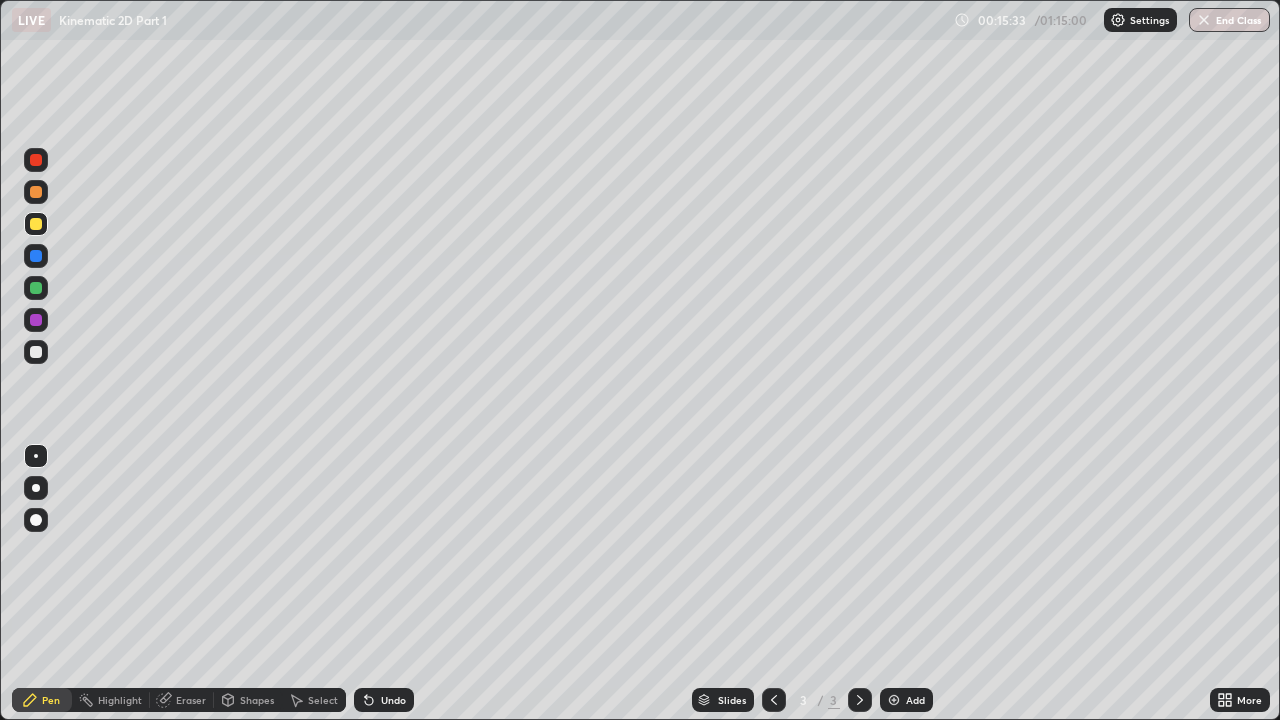 click at bounding box center (36, 256) 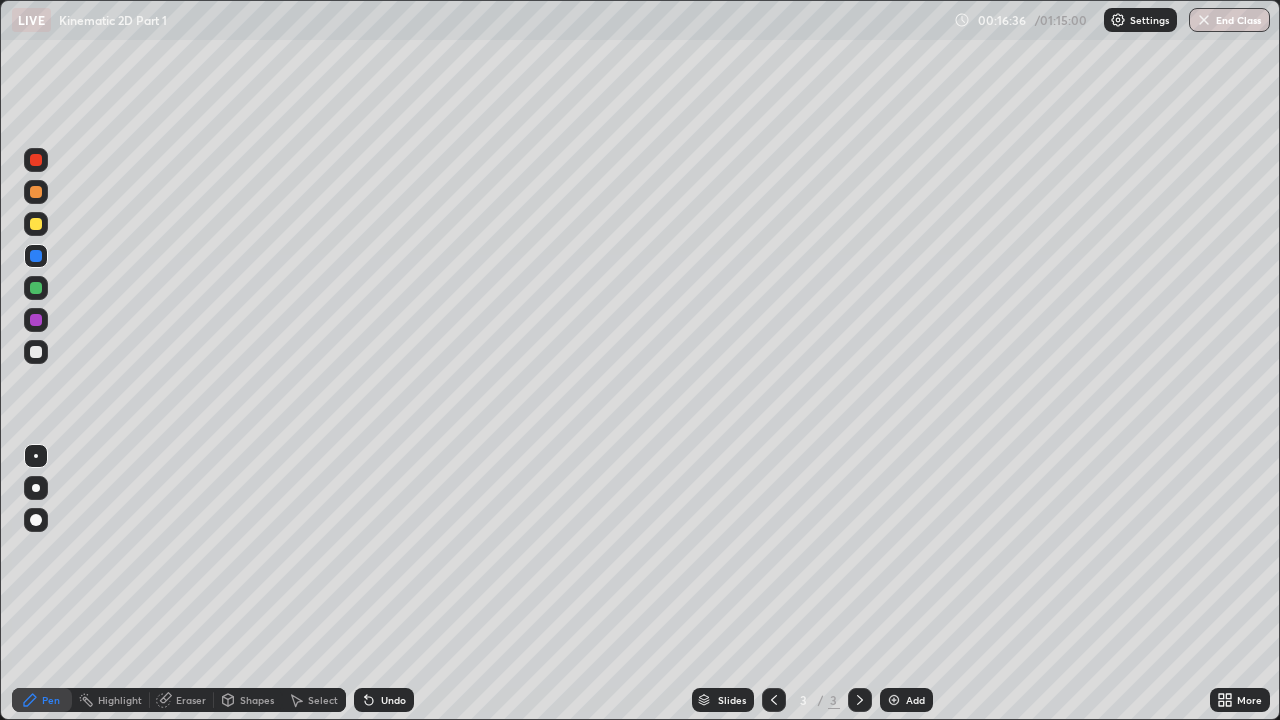 click at bounding box center [36, 288] 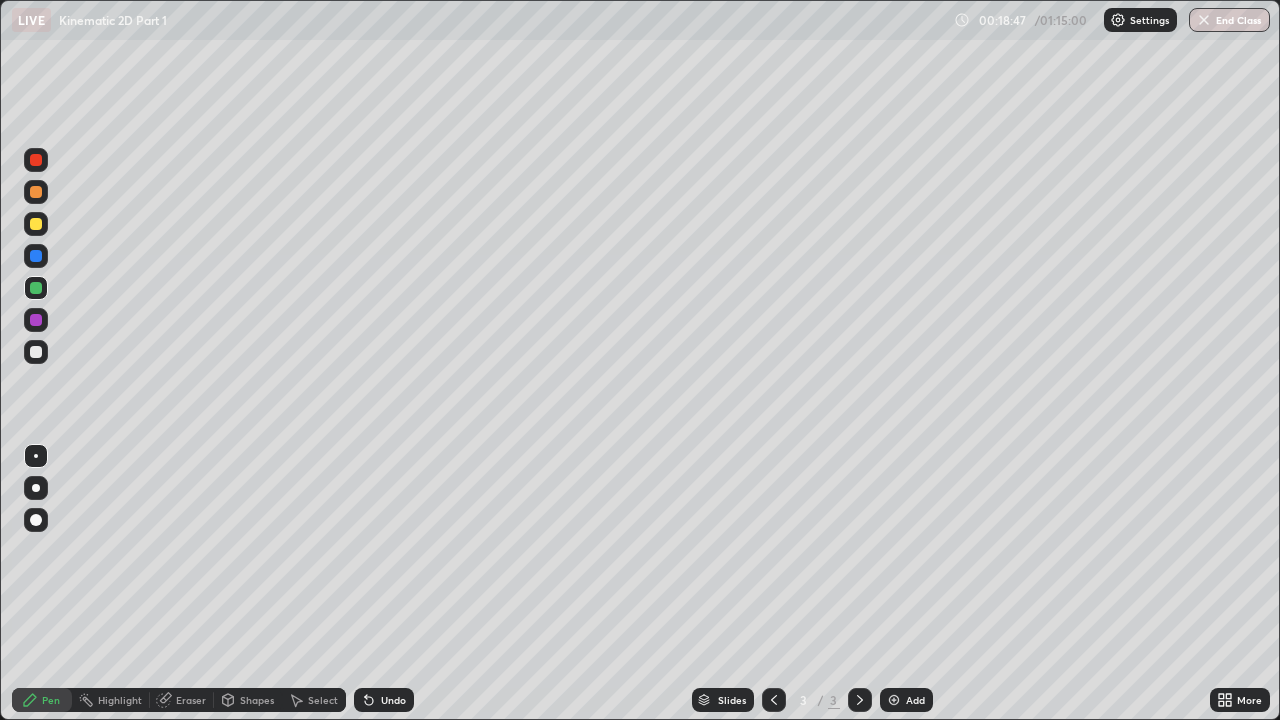 click on "Undo" at bounding box center (393, 700) 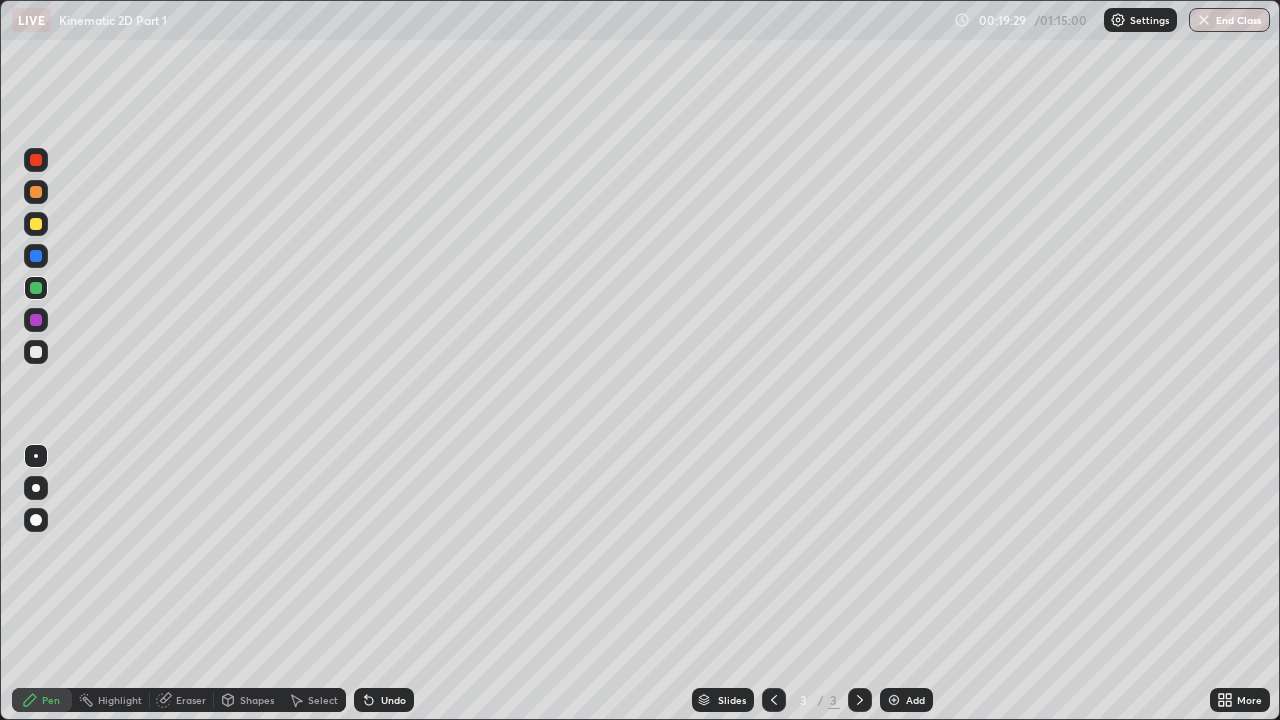 click at bounding box center [36, 320] 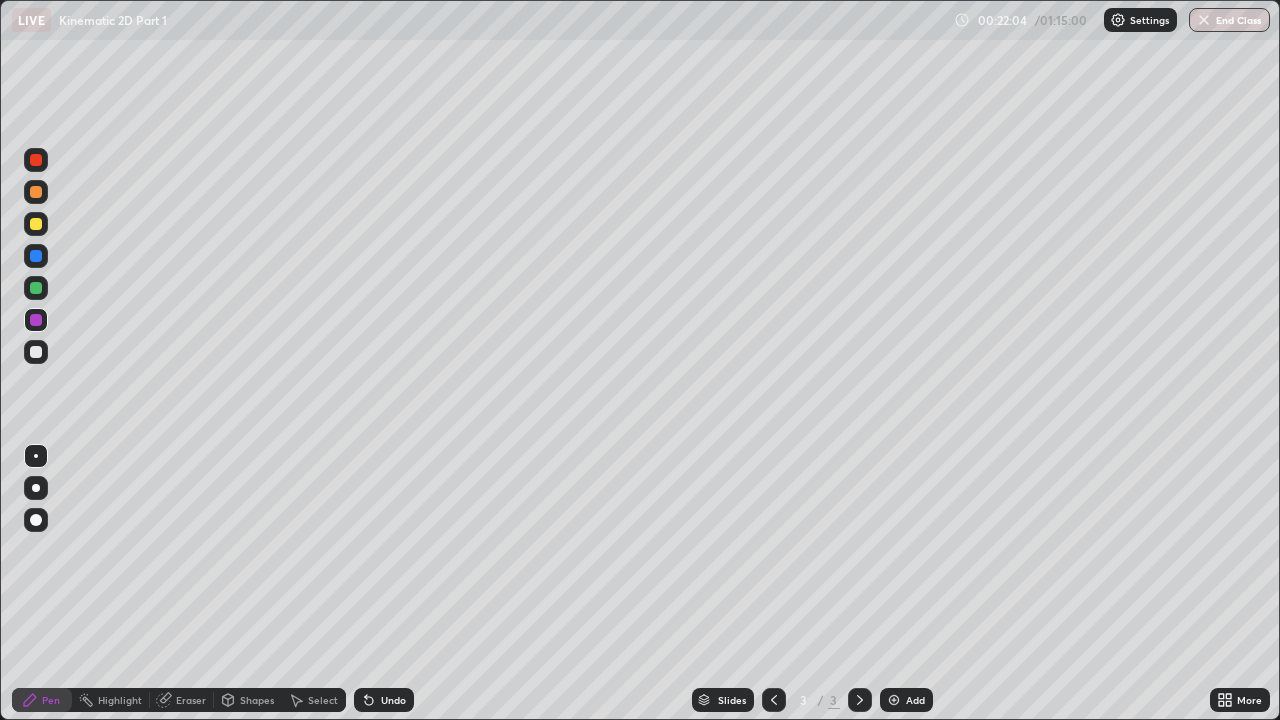 click on "Undo" at bounding box center [384, 700] 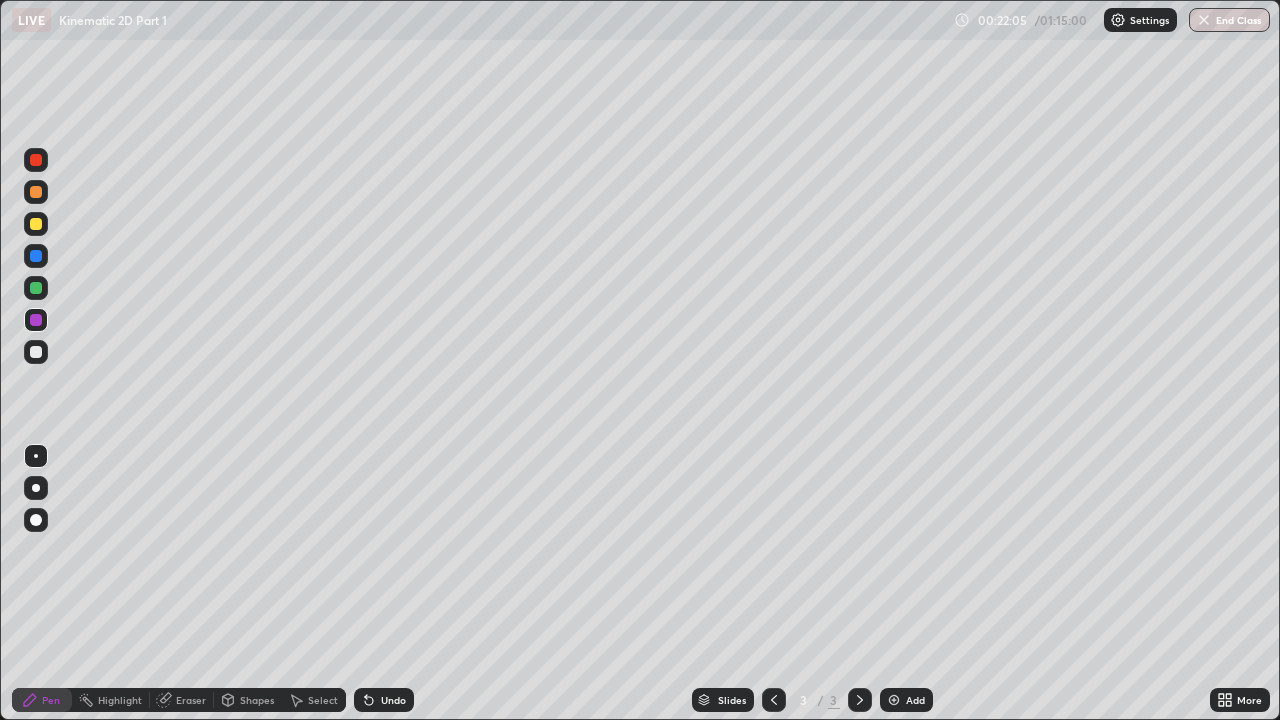 click at bounding box center (36, 352) 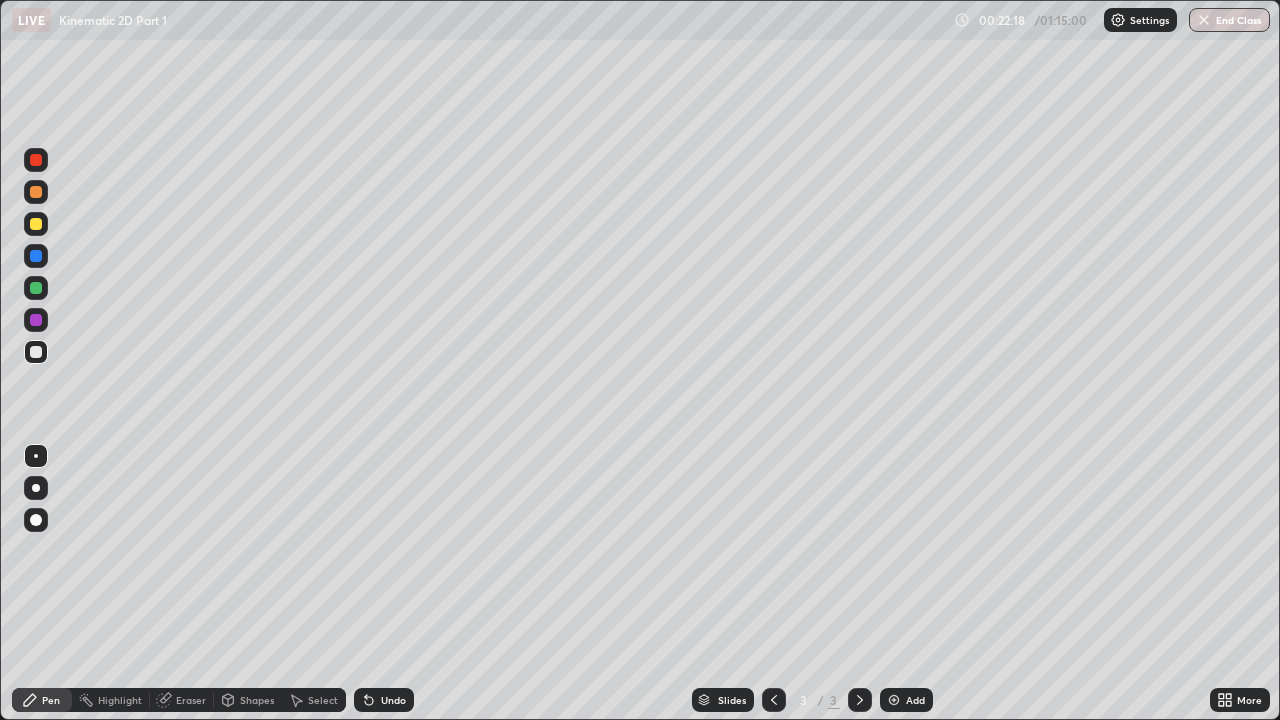 click 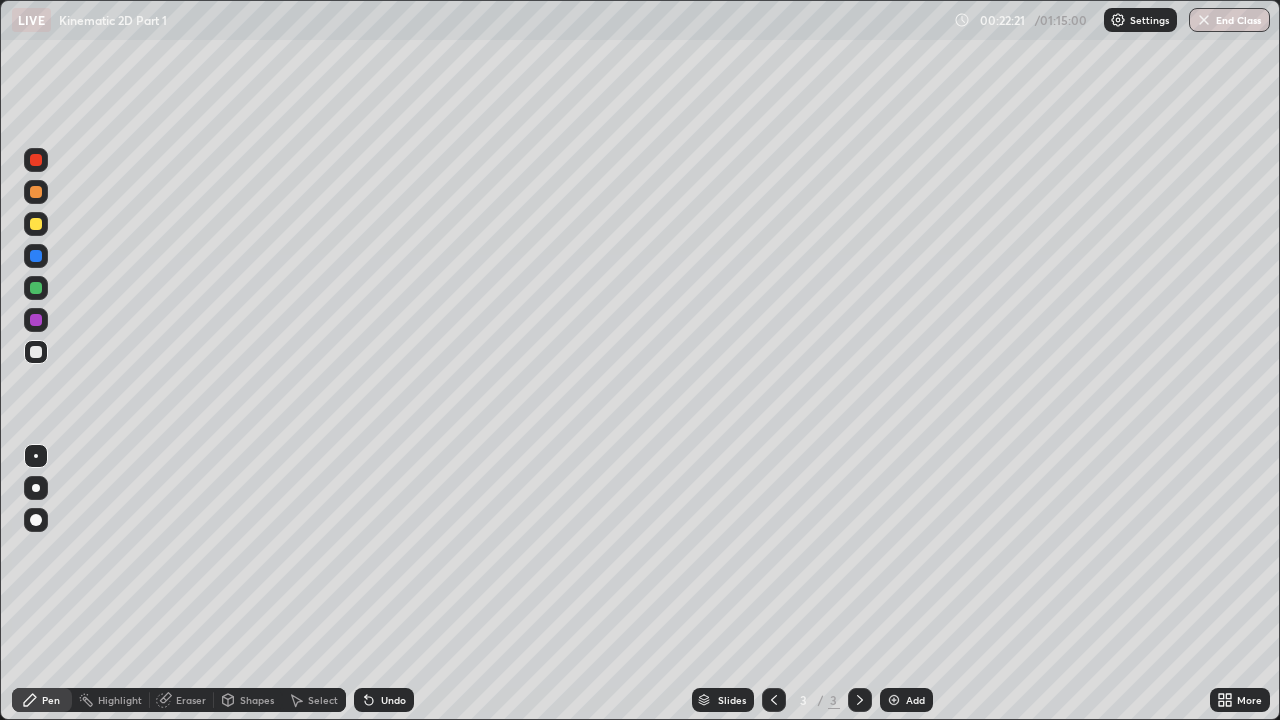 click on "Eraser" at bounding box center [191, 700] 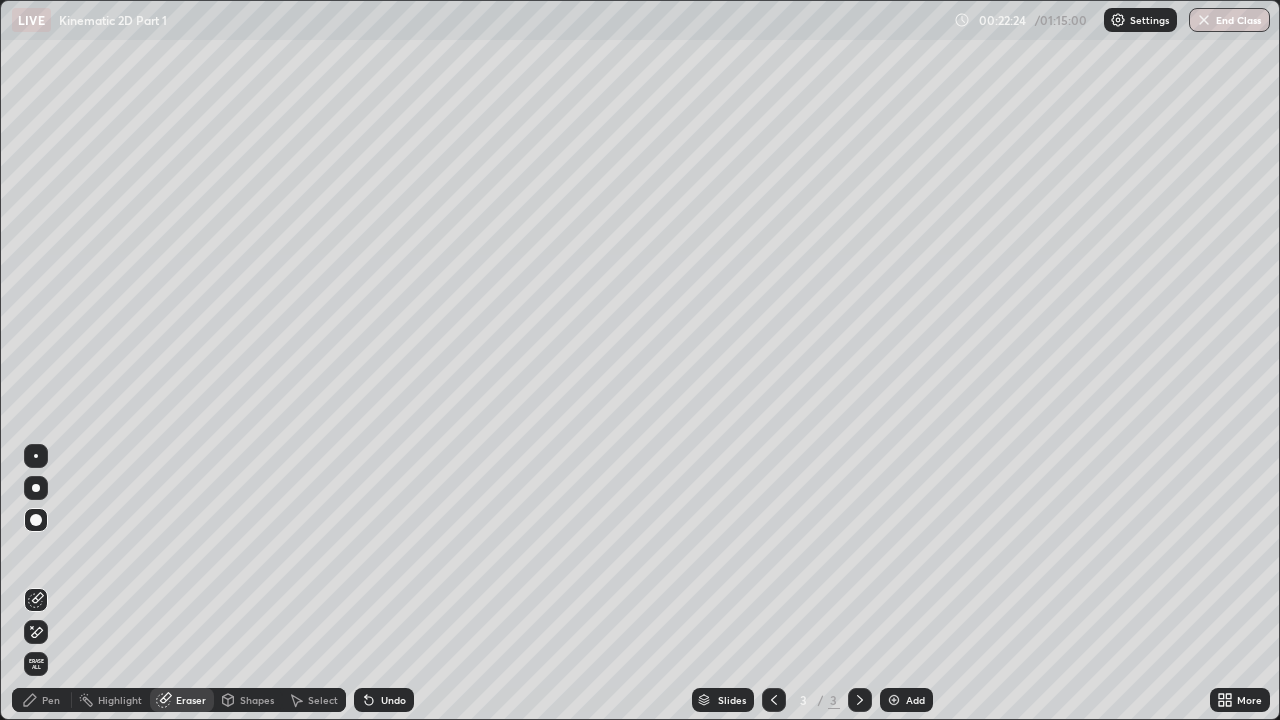 click on "Pen" at bounding box center (51, 700) 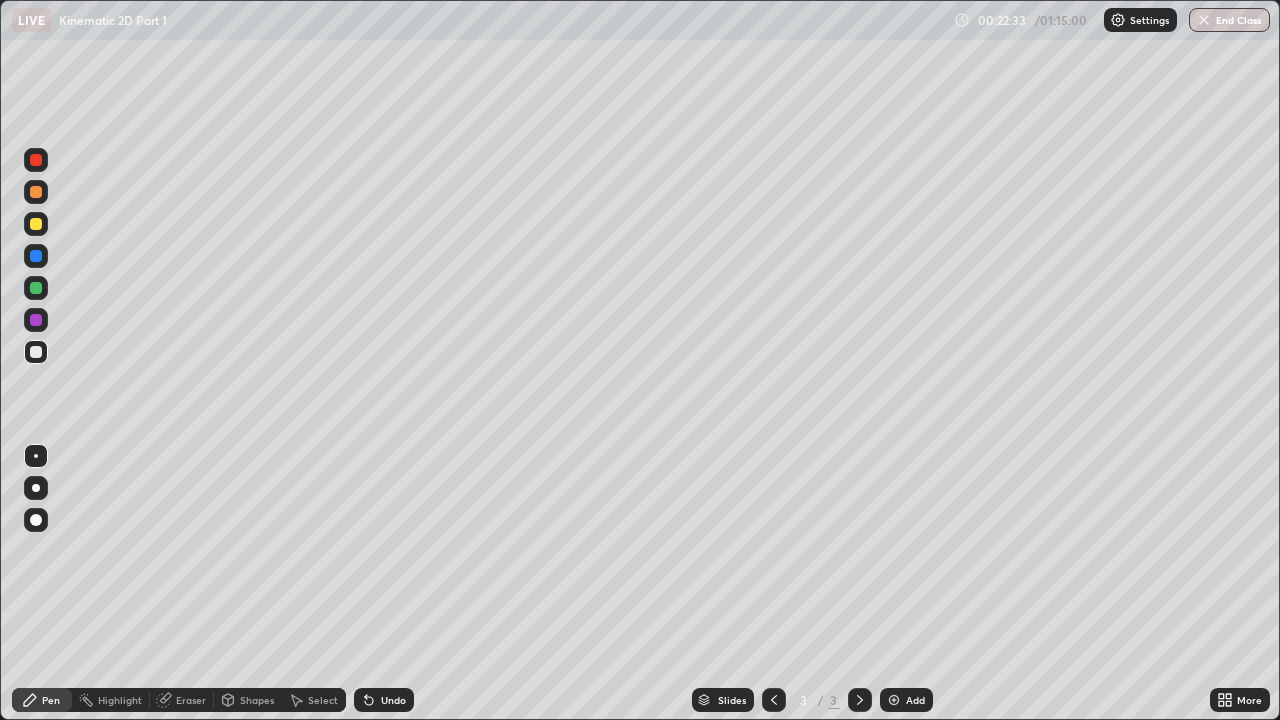 click at bounding box center [36, 288] 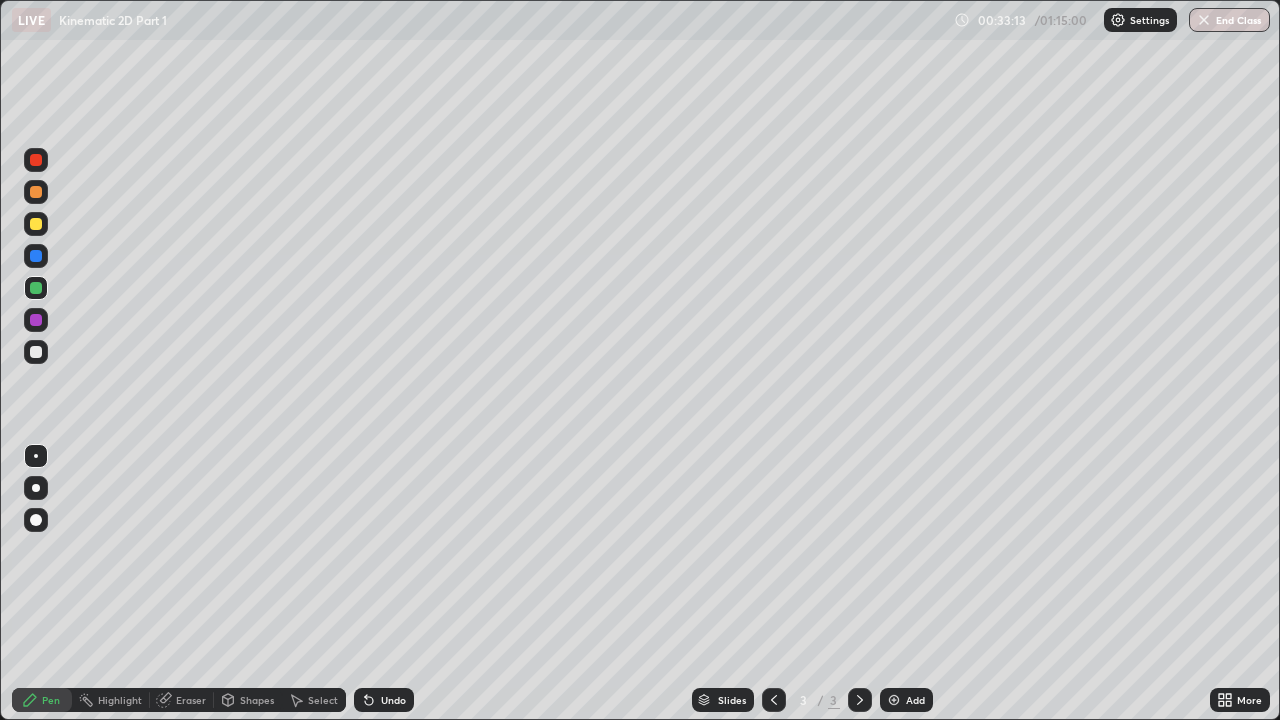 click at bounding box center (36, 352) 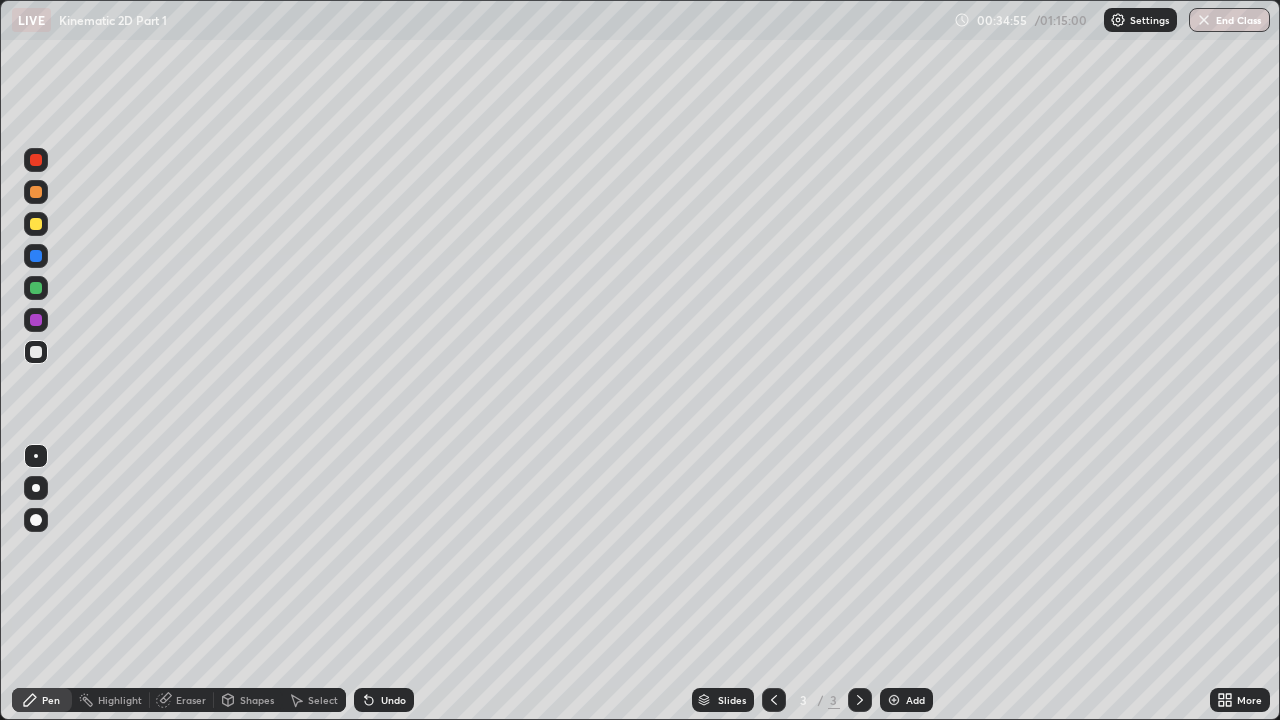 click on "Undo" at bounding box center (393, 700) 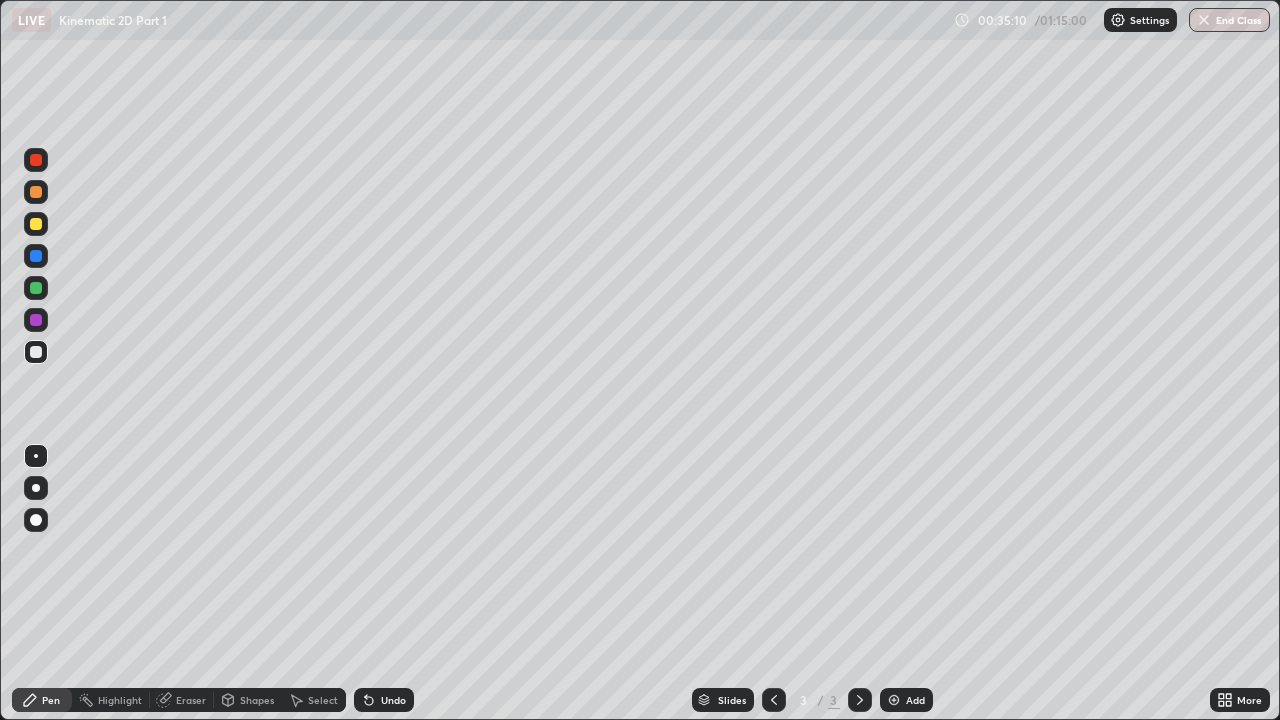 click on "Eraser" at bounding box center [182, 700] 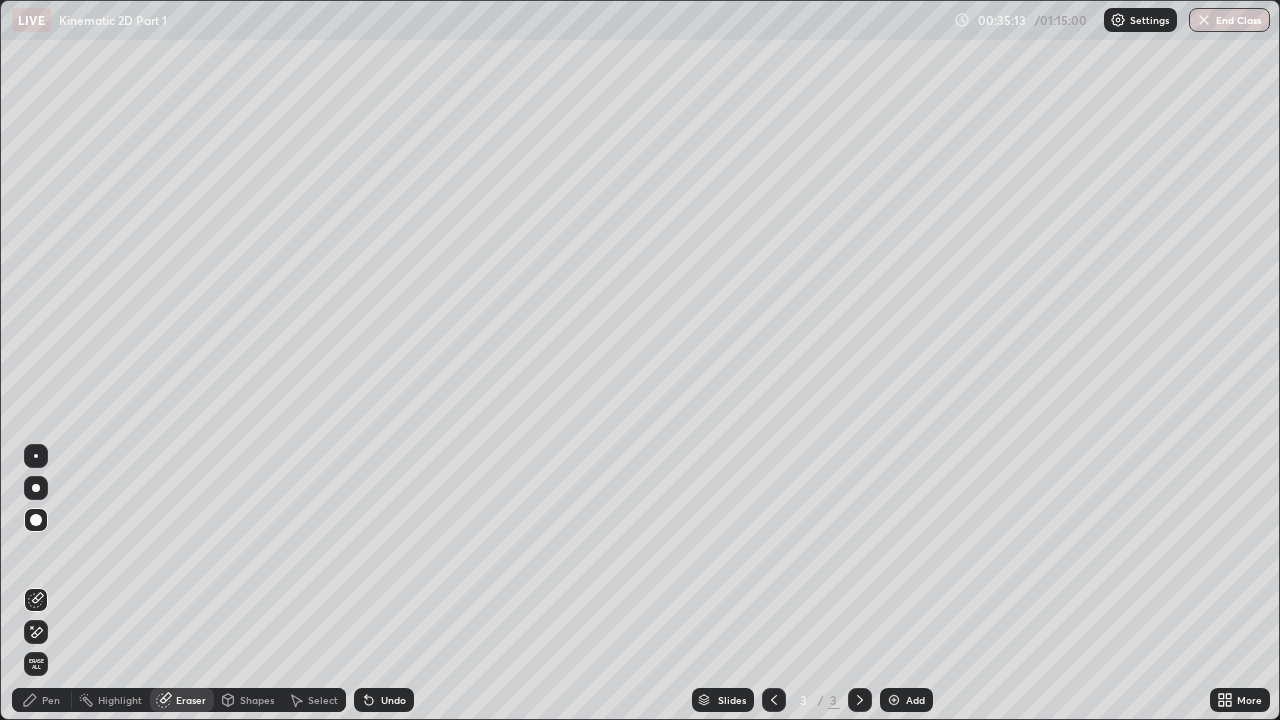 click on "Pen" at bounding box center [42, 700] 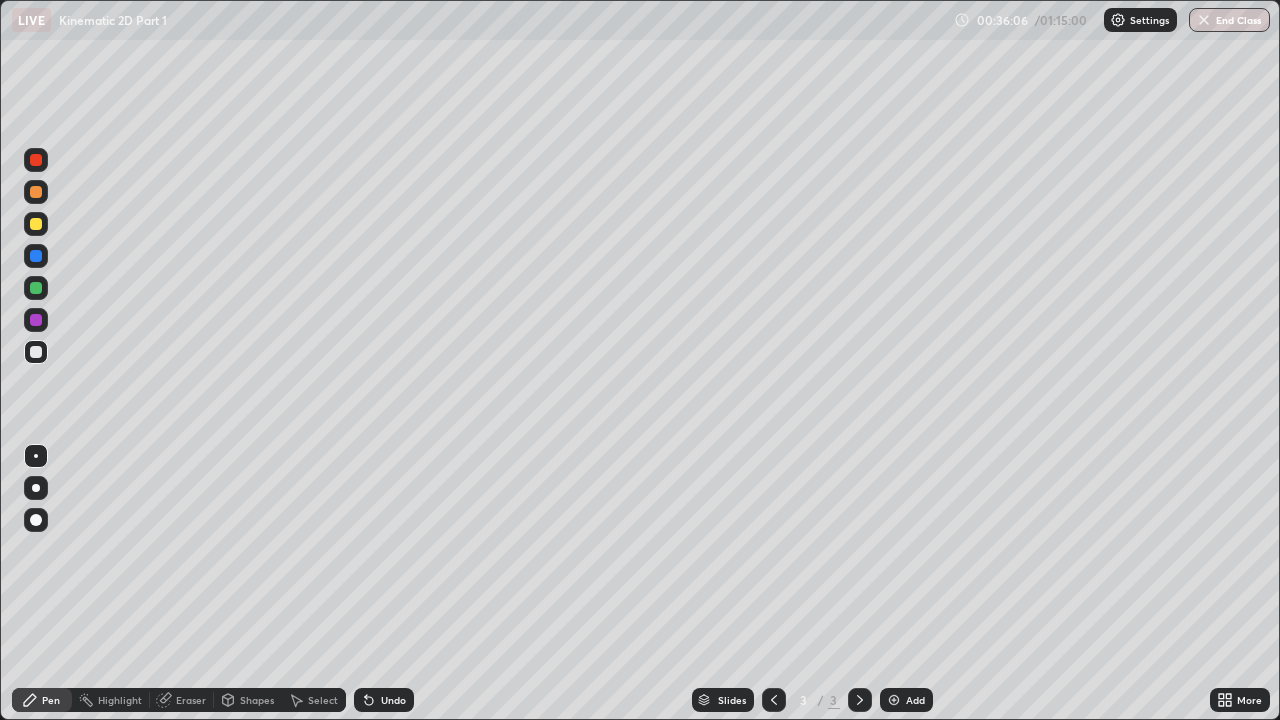 click on "Undo" at bounding box center (393, 700) 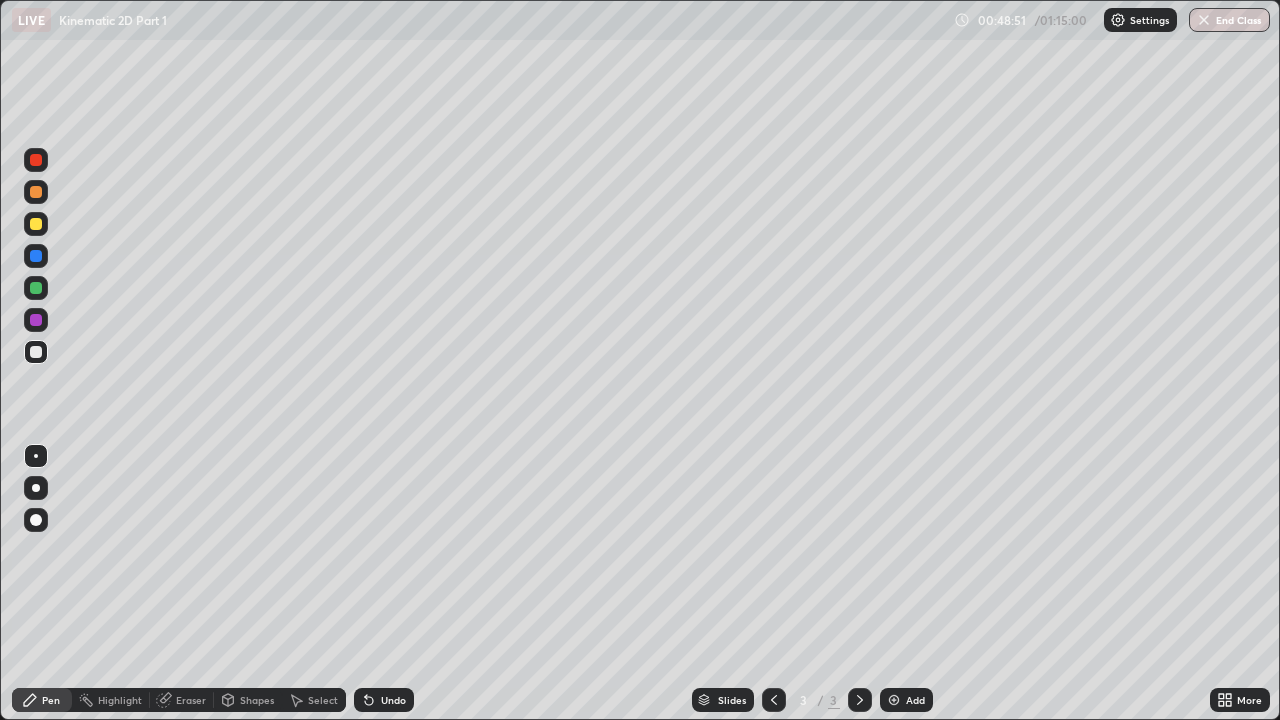 click at bounding box center [894, 700] 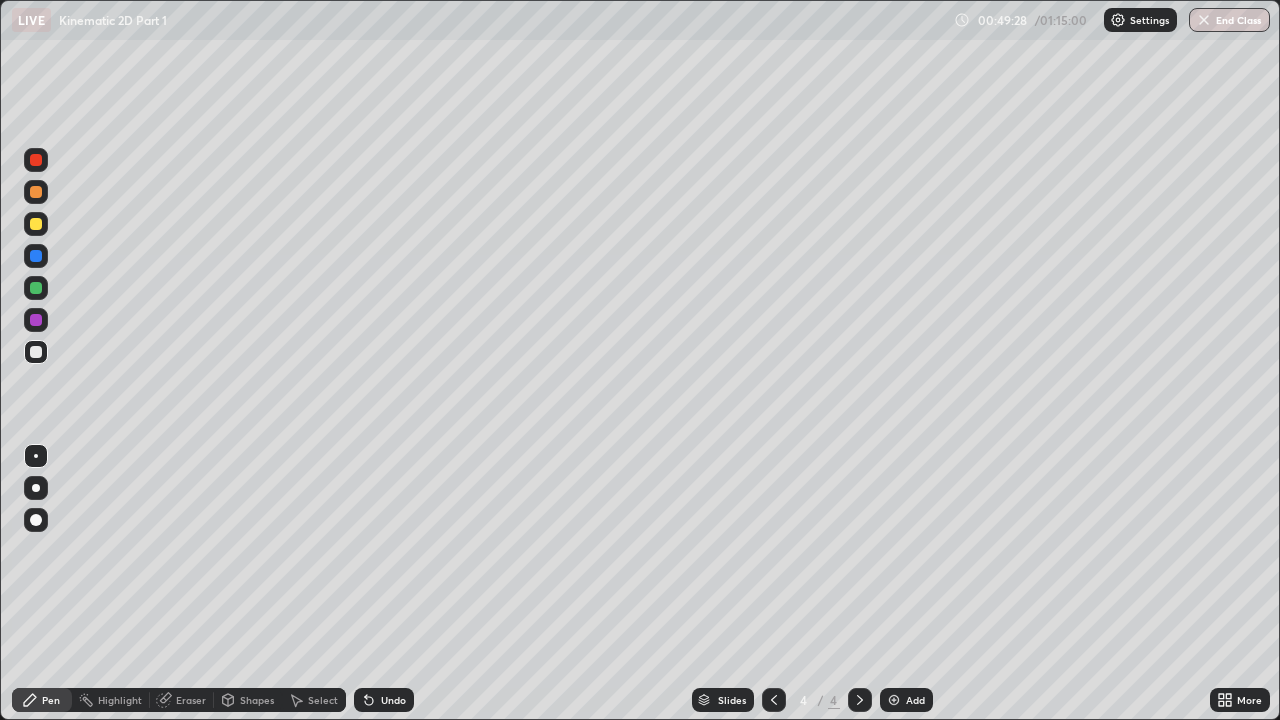 click 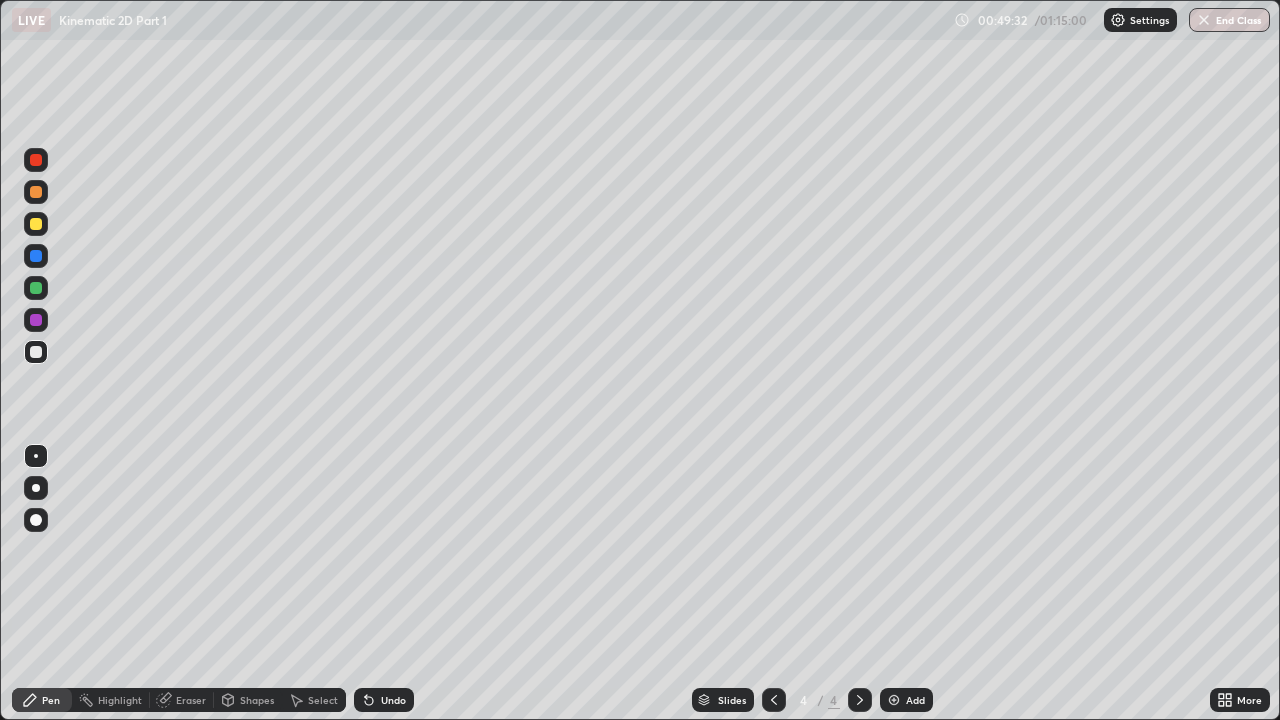 click at bounding box center (36, 224) 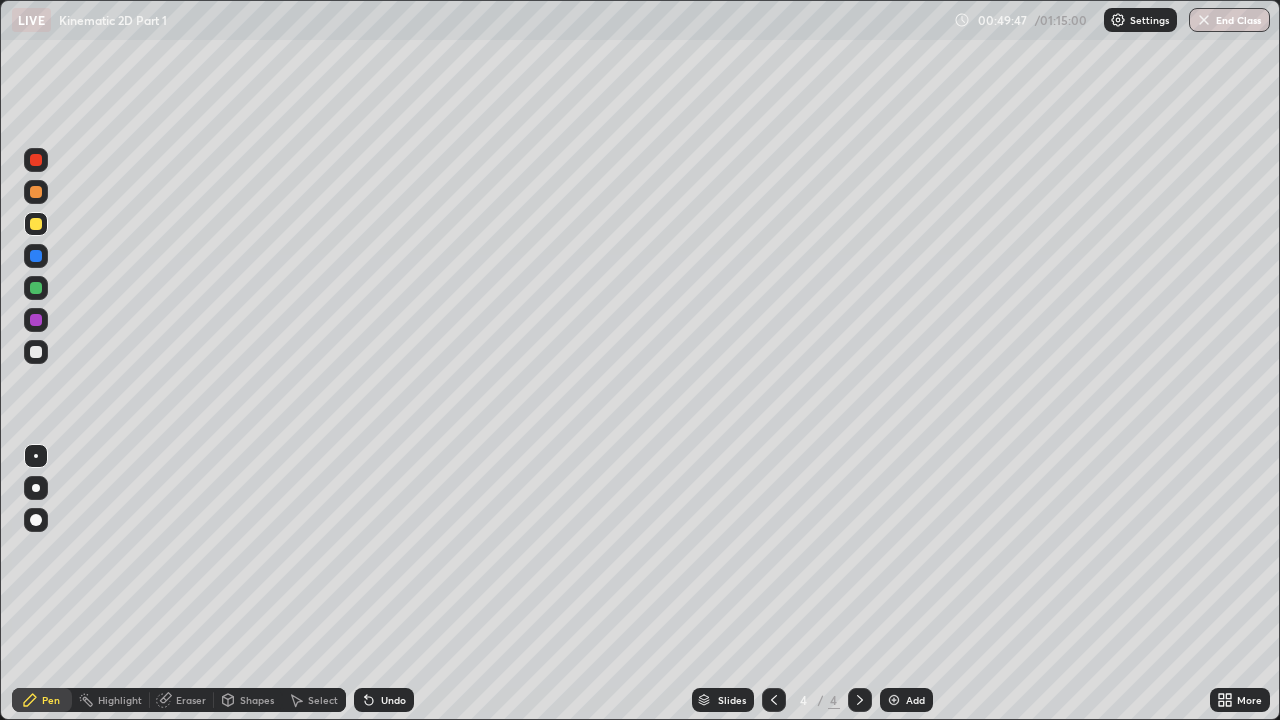 click on "Undo" at bounding box center [393, 700] 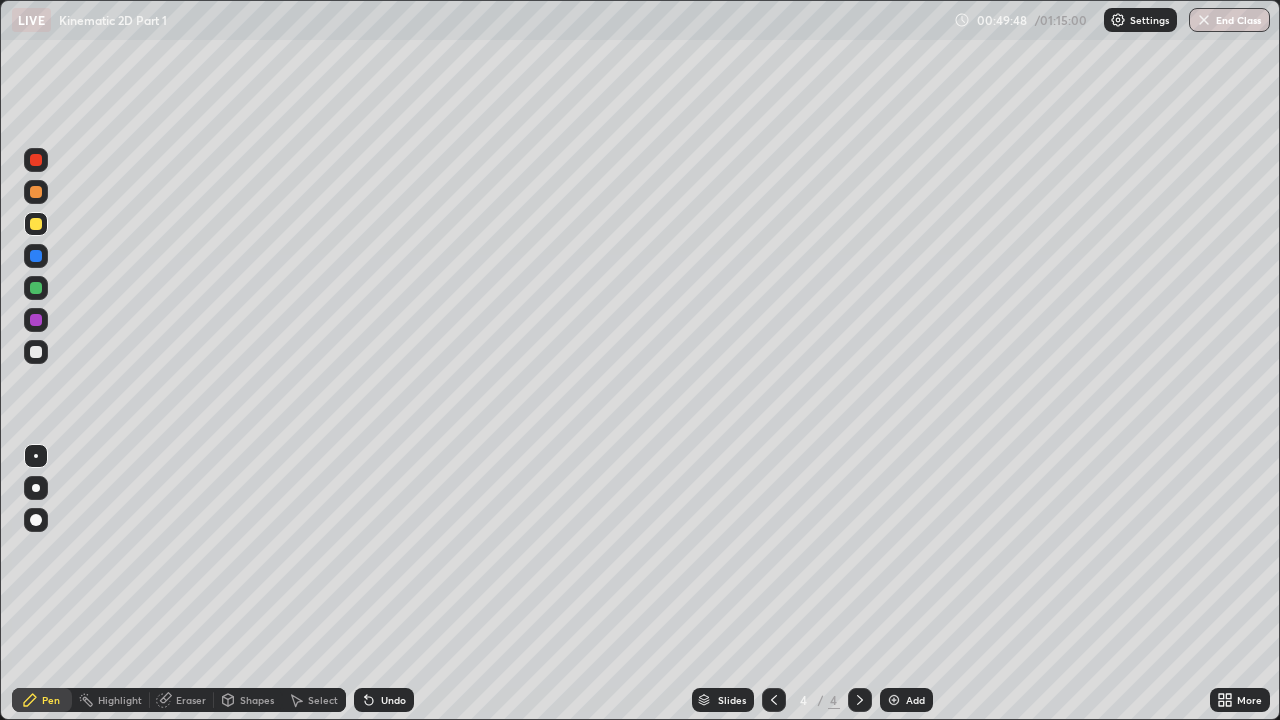 click on "Undo" at bounding box center [384, 700] 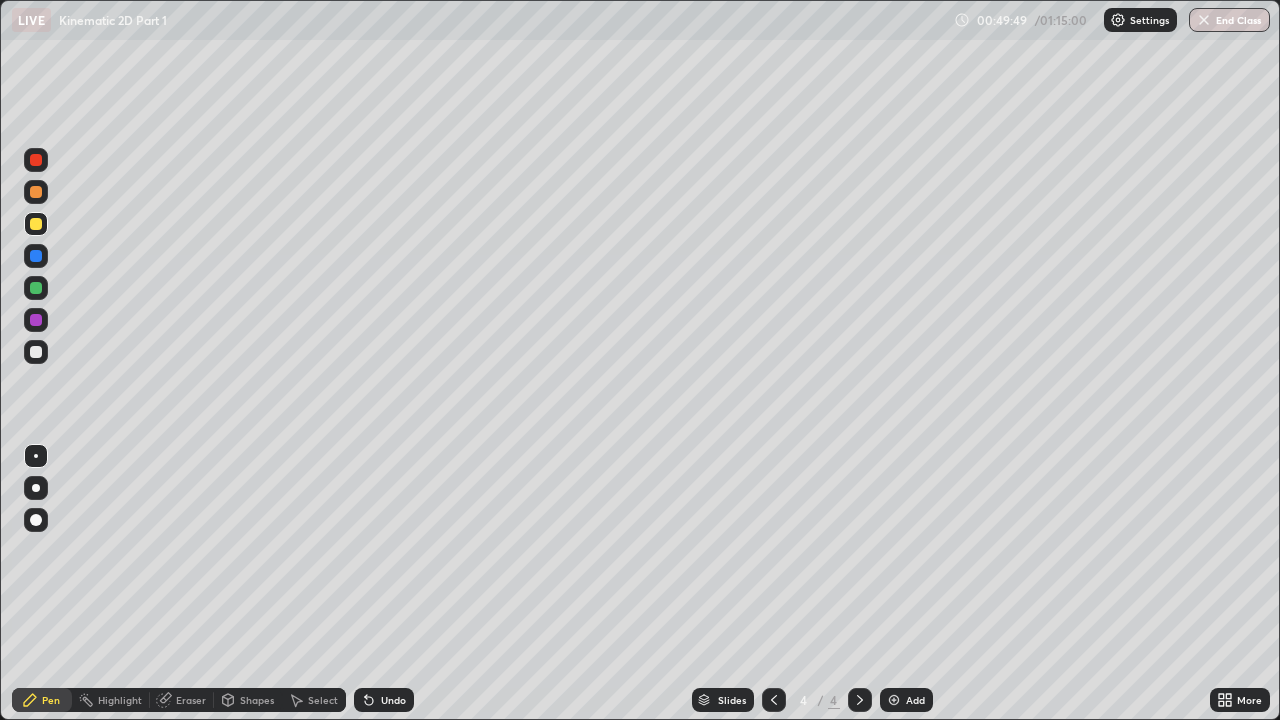 click on "Undo" at bounding box center [384, 700] 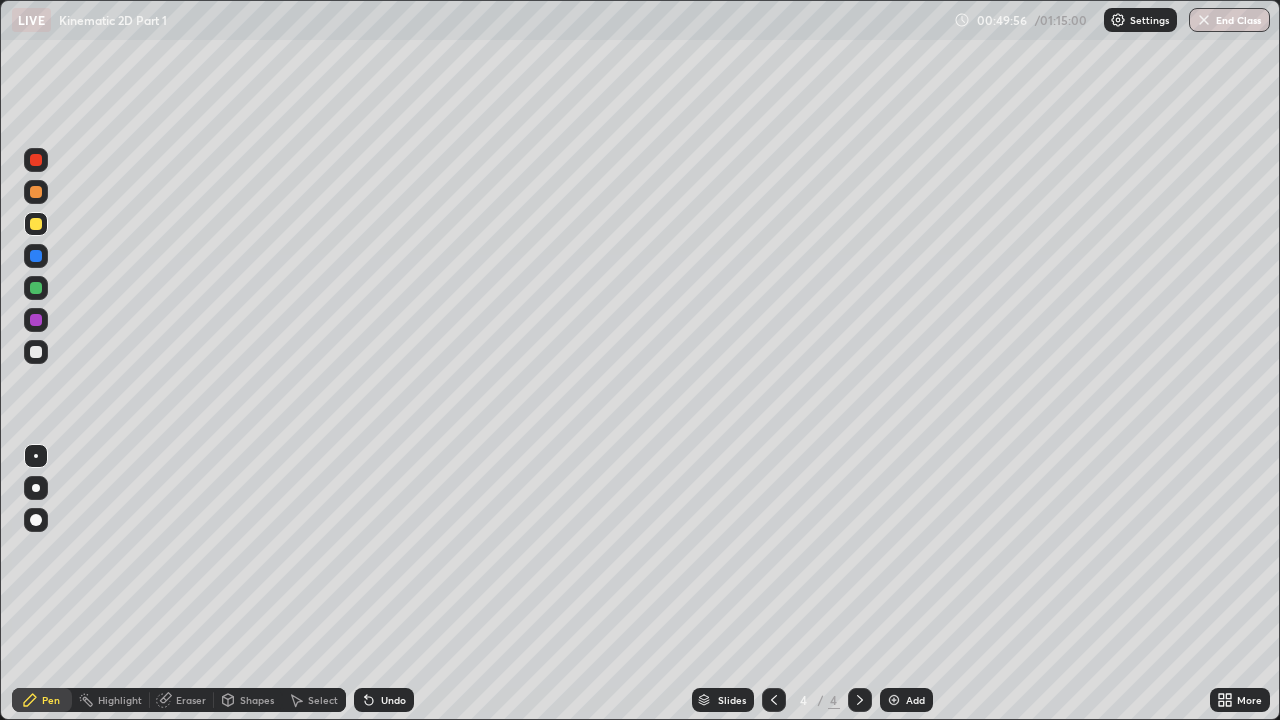 click at bounding box center [36, 288] 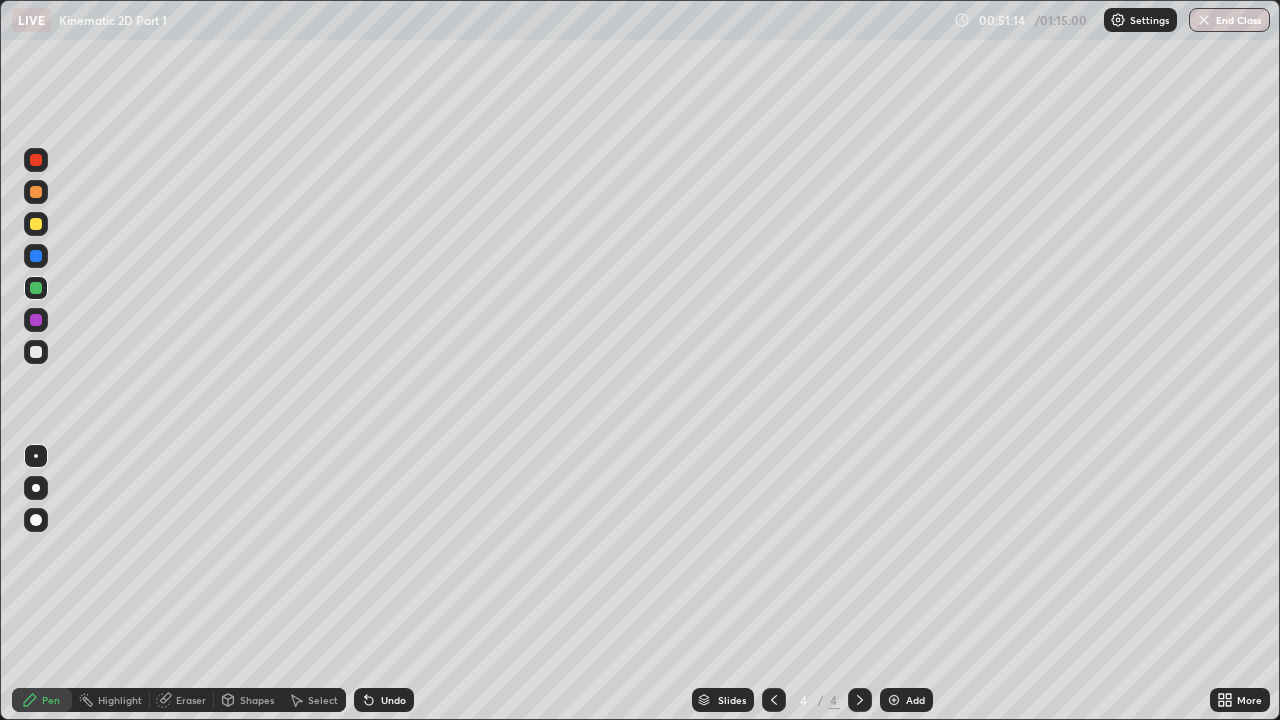 click on "Eraser" at bounding box center (191, 700) 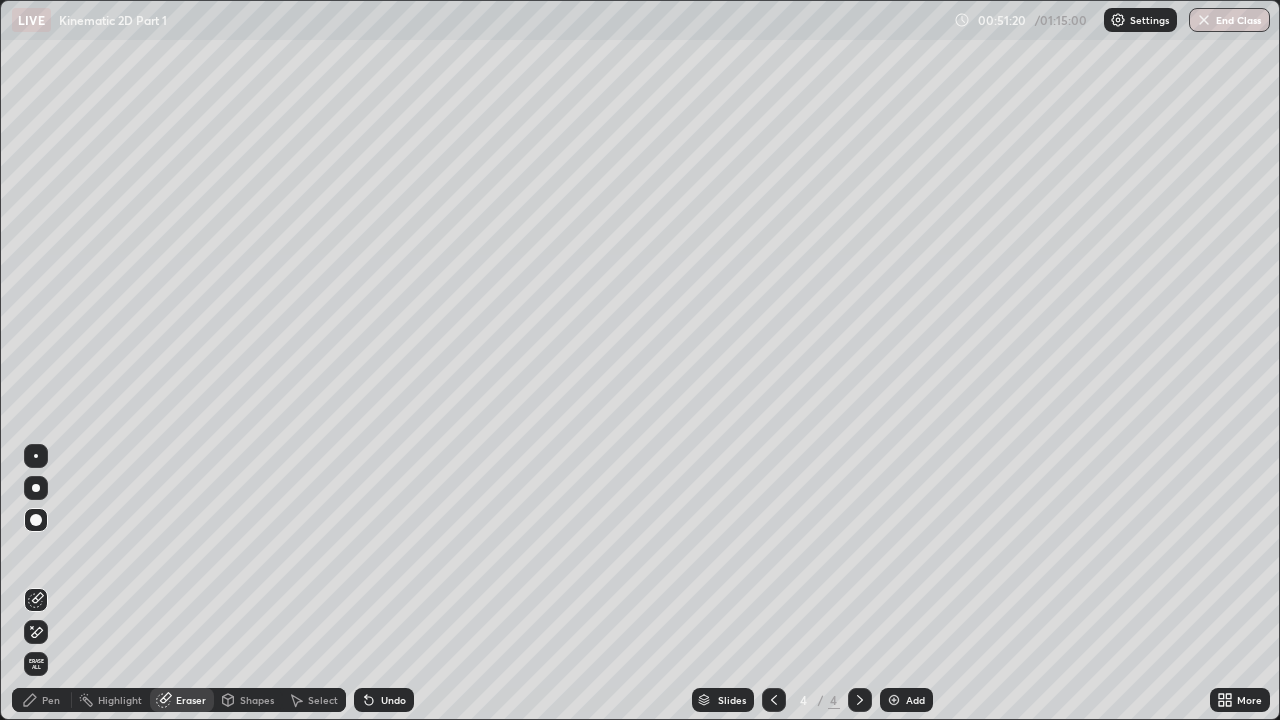 click on "Pen" at bounding box center (51, 700) 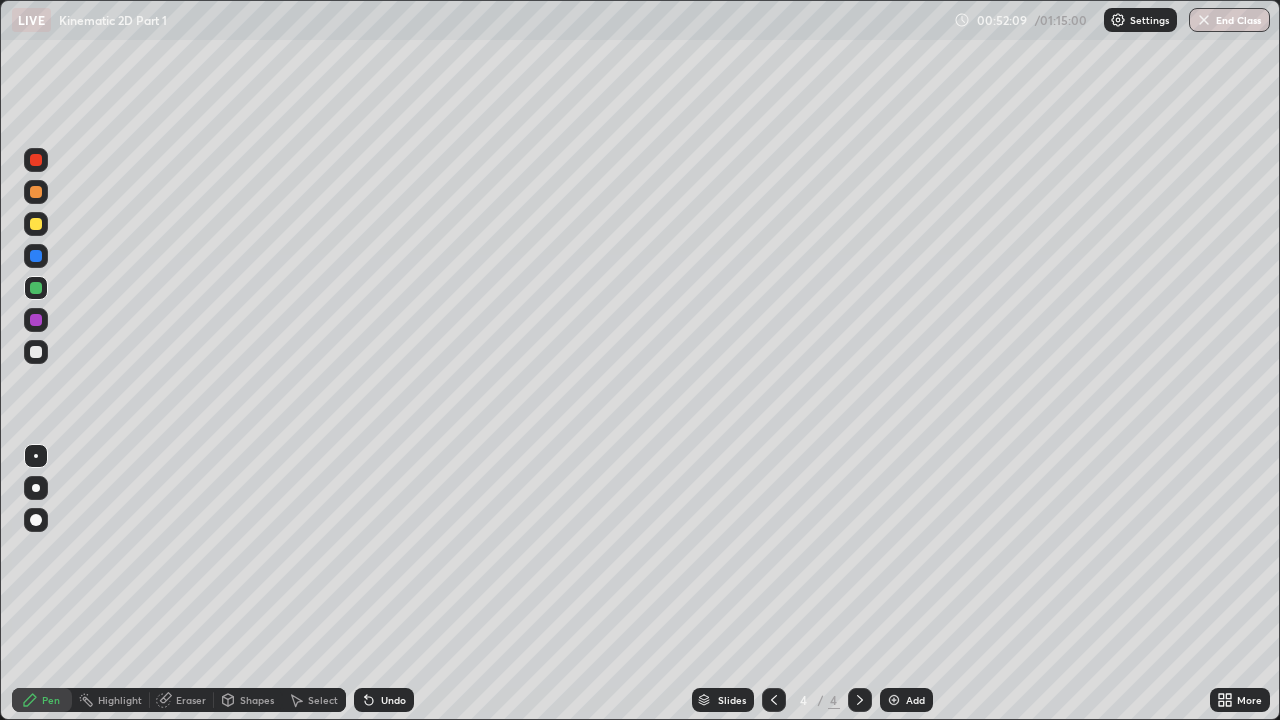 click on "Undo" at bounding box center [393, 700] 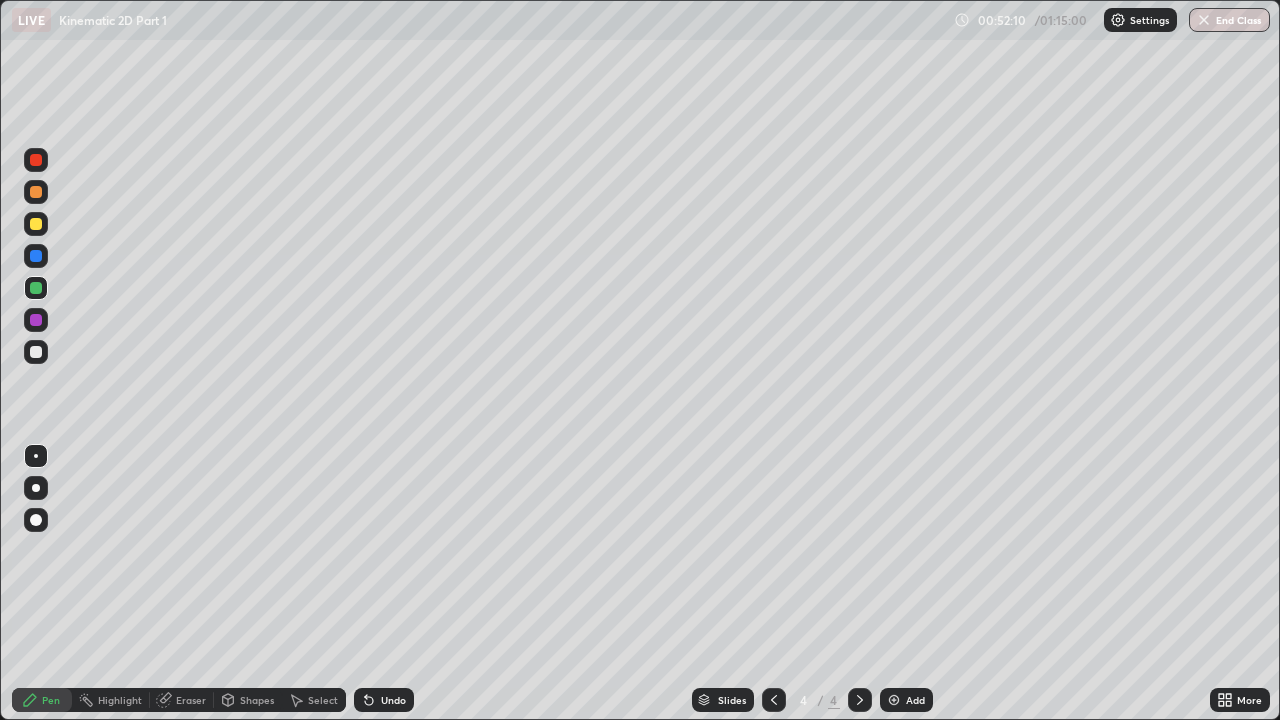 click on "Undo" at bounding box center [384, 700] 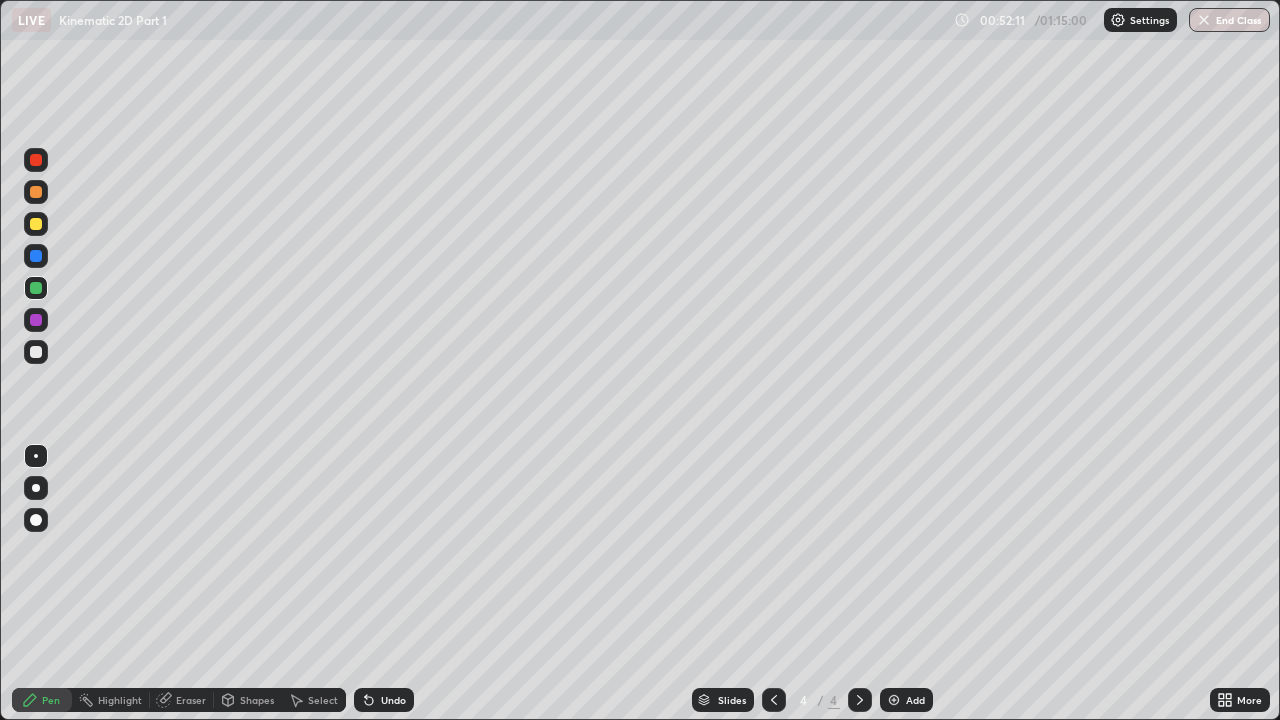 click on "Undo" at bounding box center [393, 700] 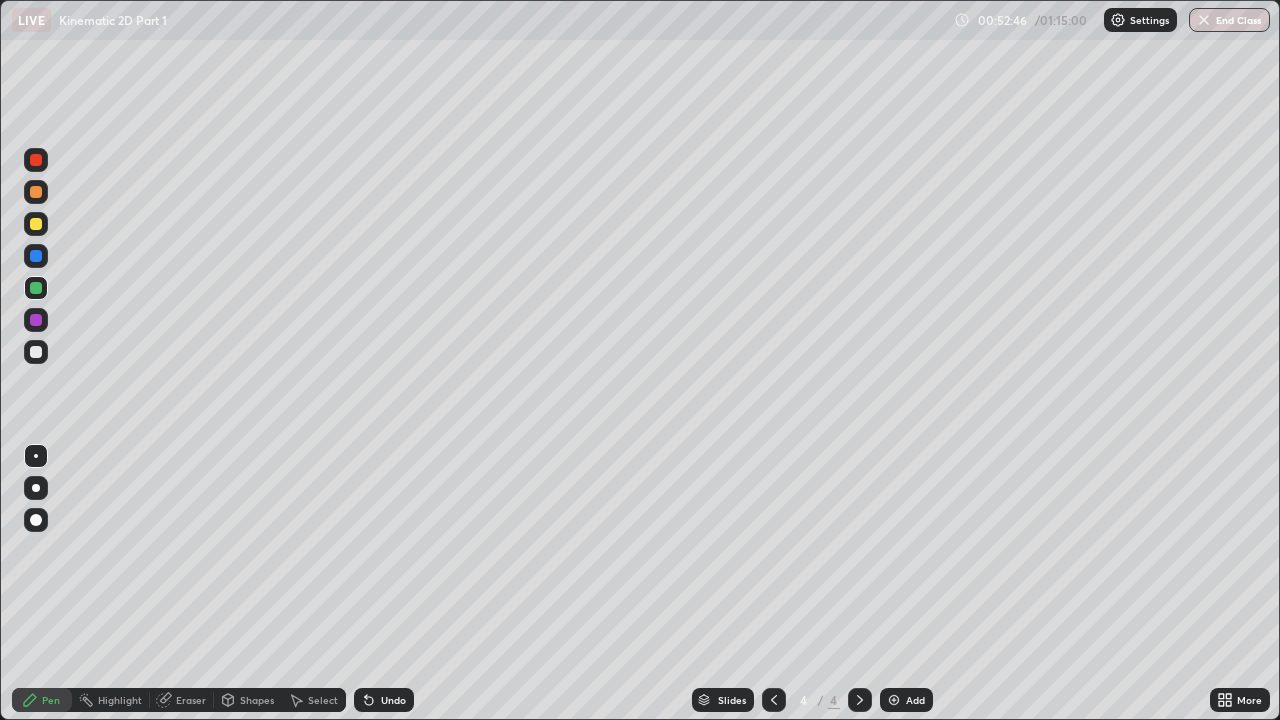 click at bounding box center (36, 352) 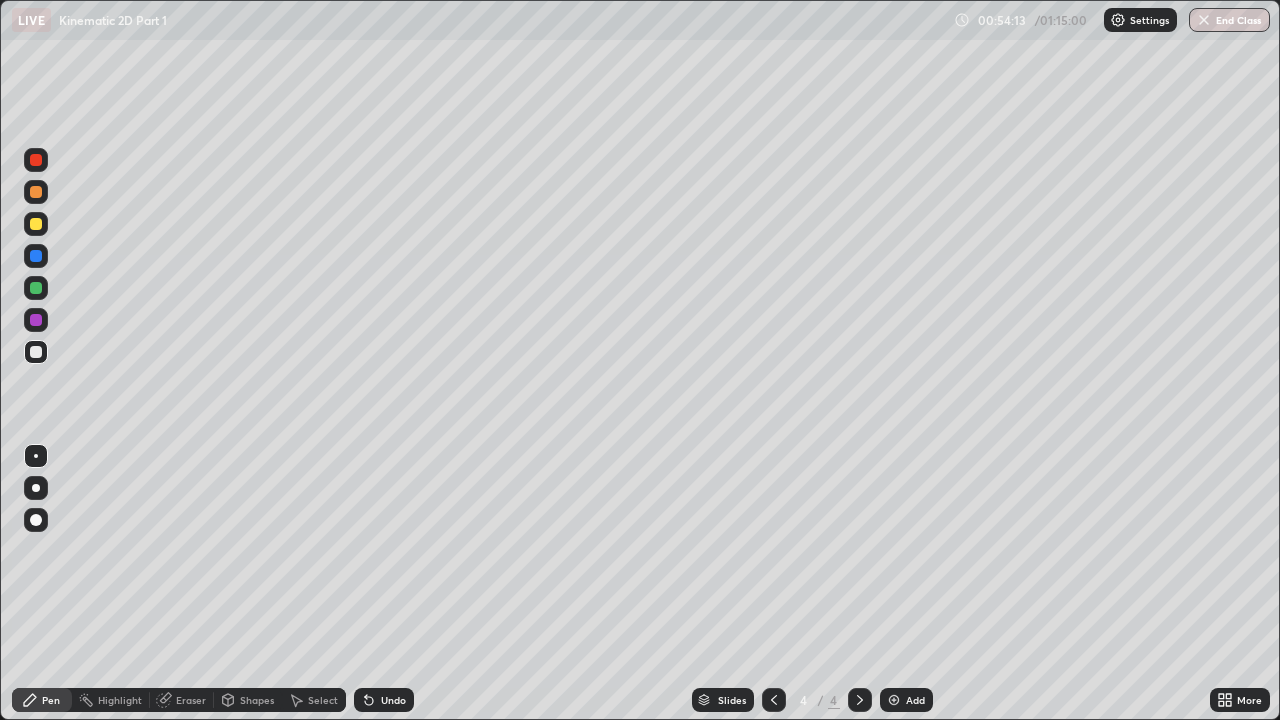 click at bounding box center (36, 224) 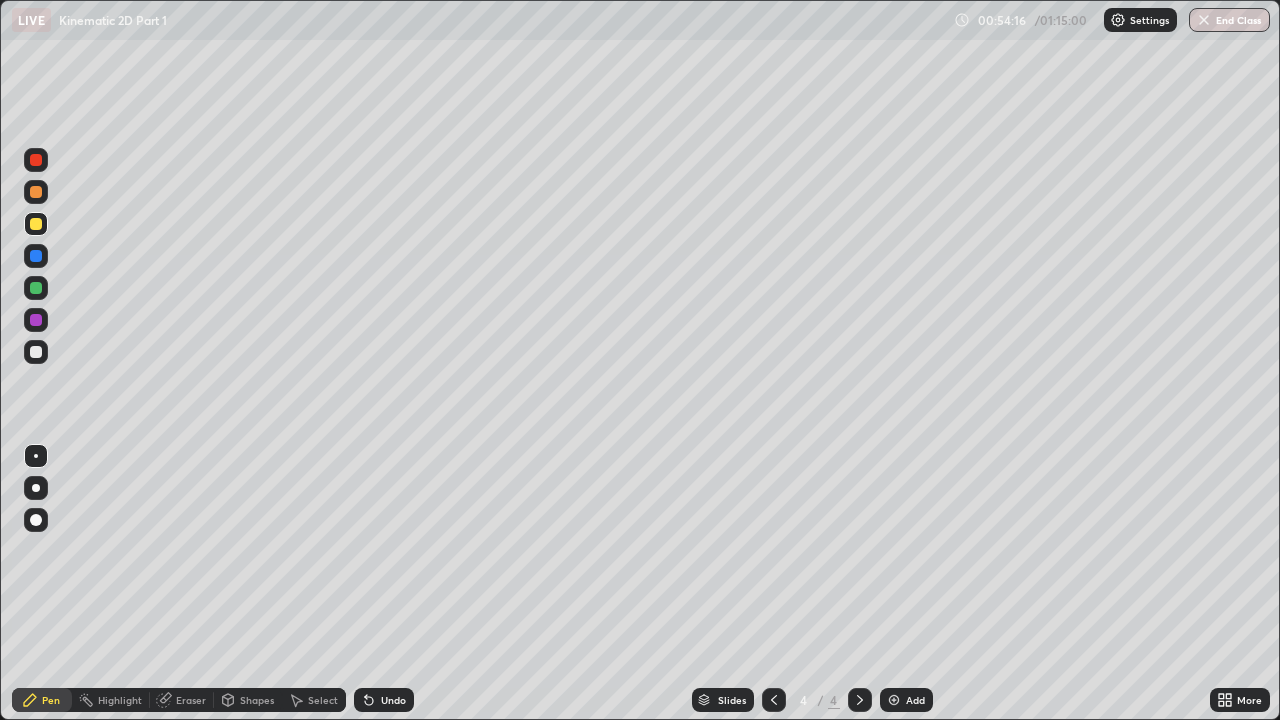 click on "Undo" at bounding box center [384, 700] 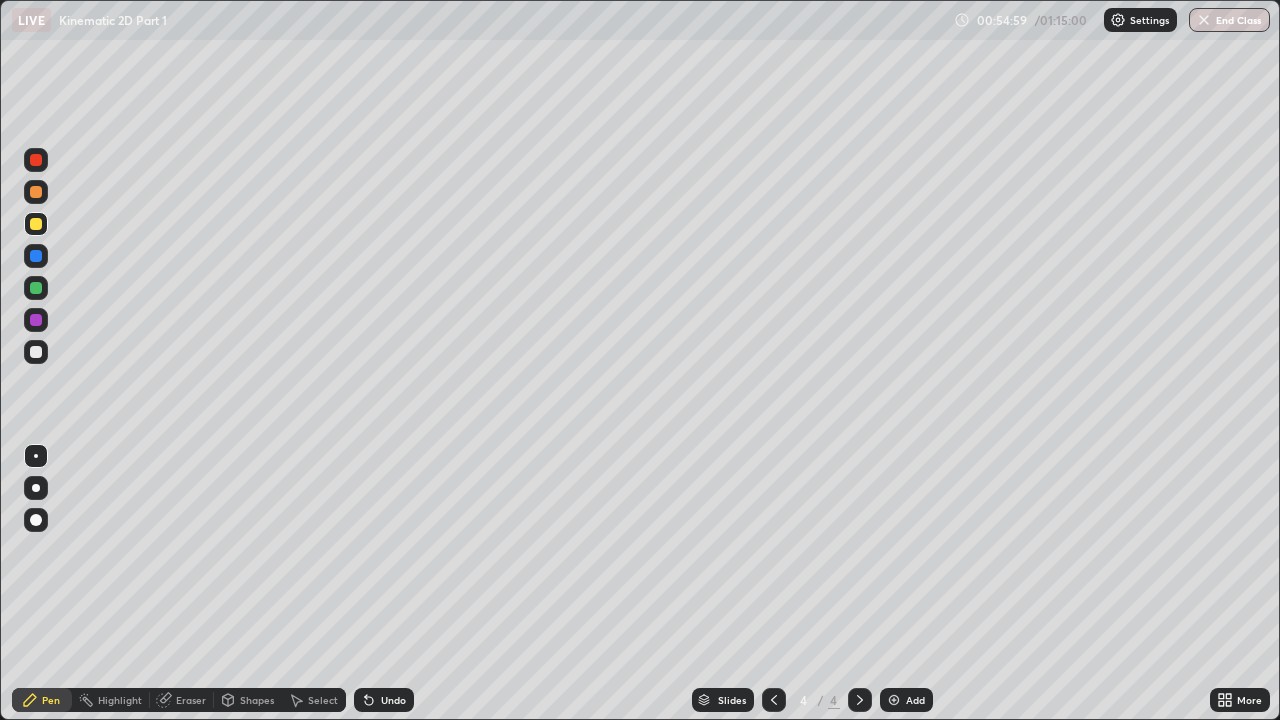 click on "Undo" at bounding box center (393, 700) 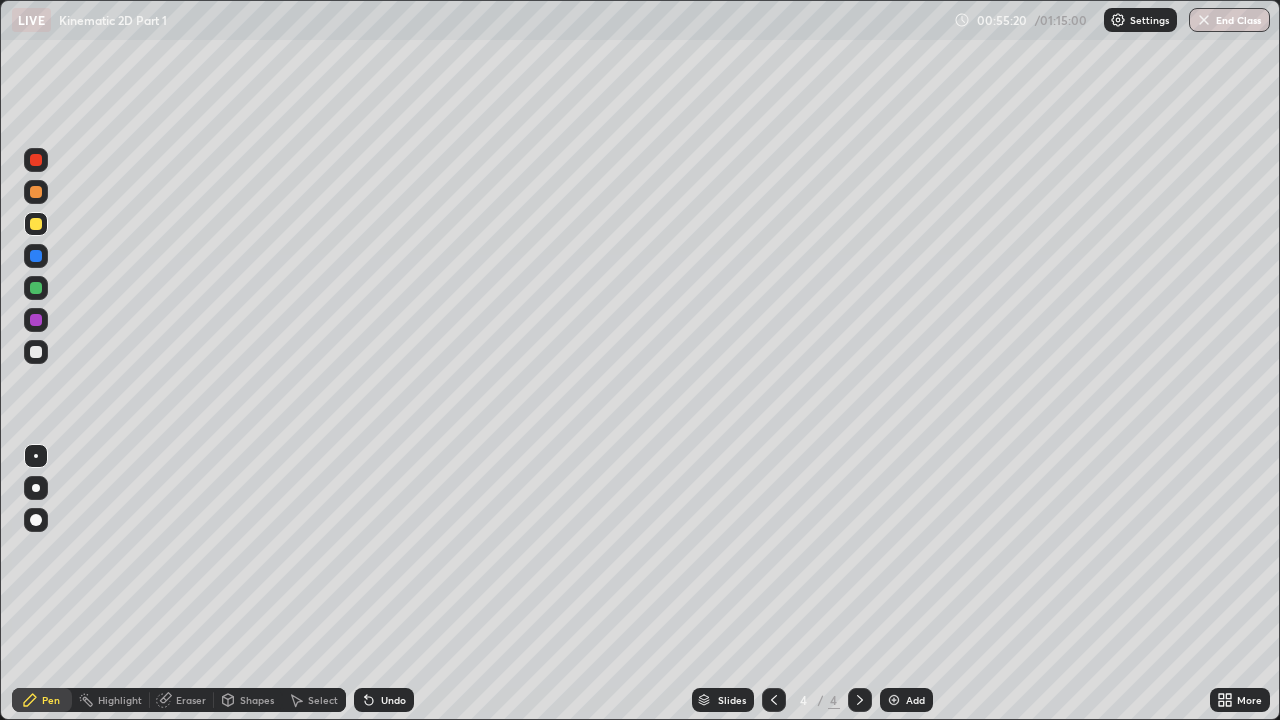 click at bounding box center (36, 352) 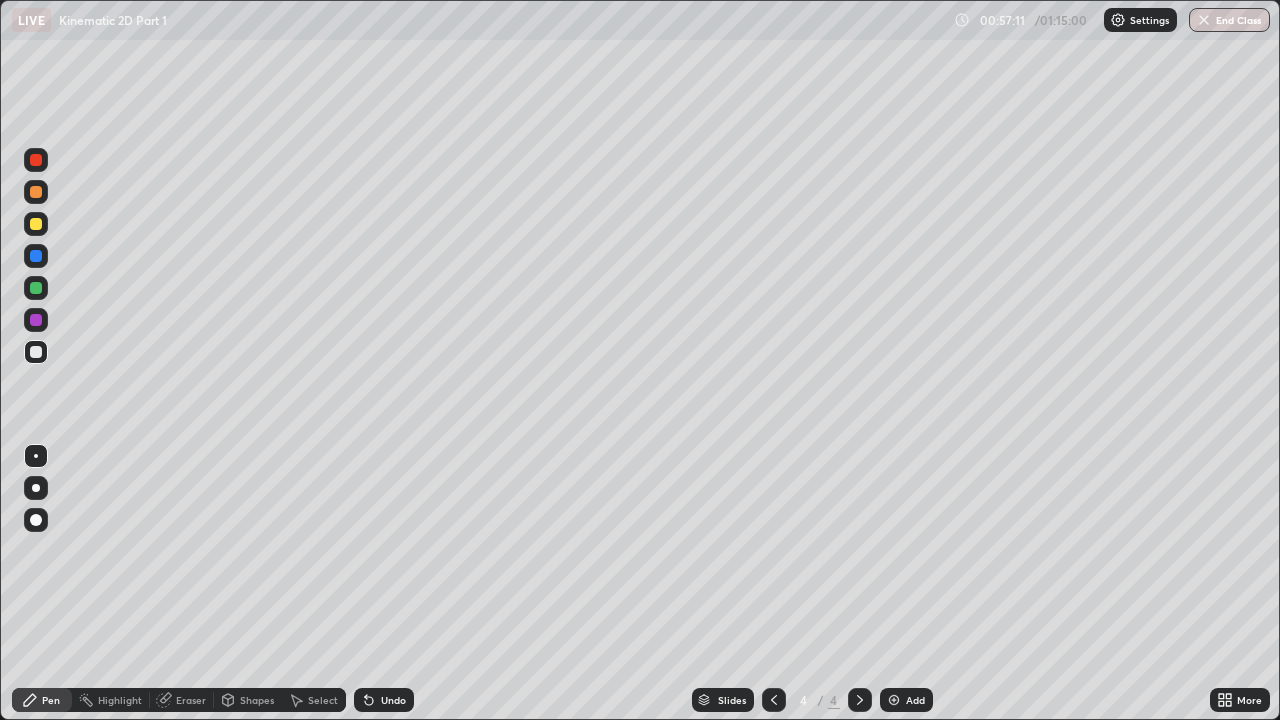 click on "Undo" at bounding box center (384, 700) 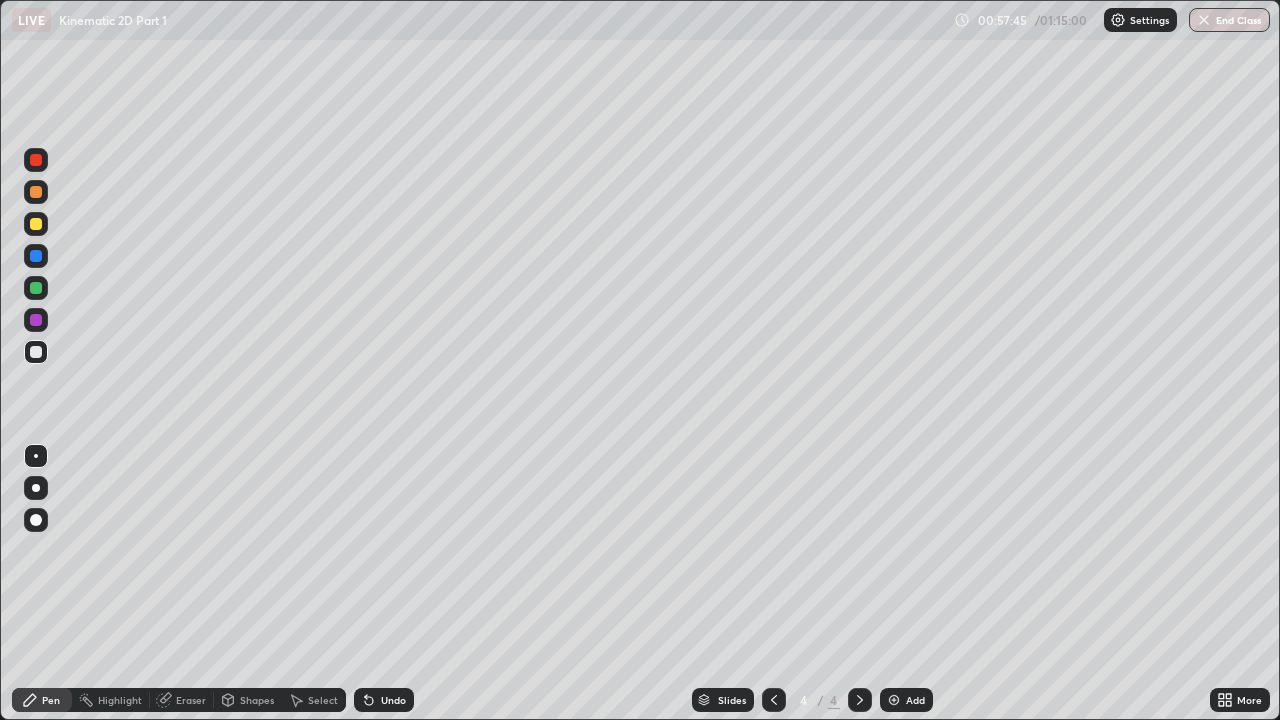 click on "Eraser" at bounding box center [191, 700] 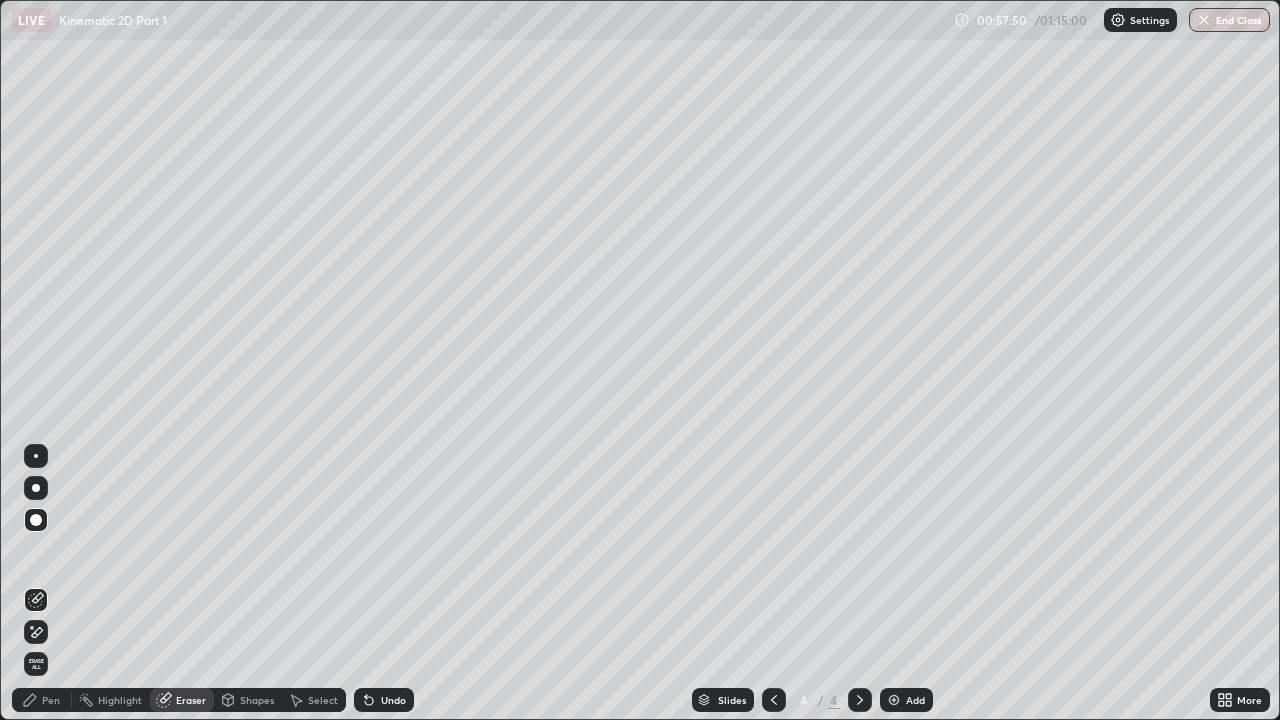 click on "Pen" at bounding box center [51, 700] 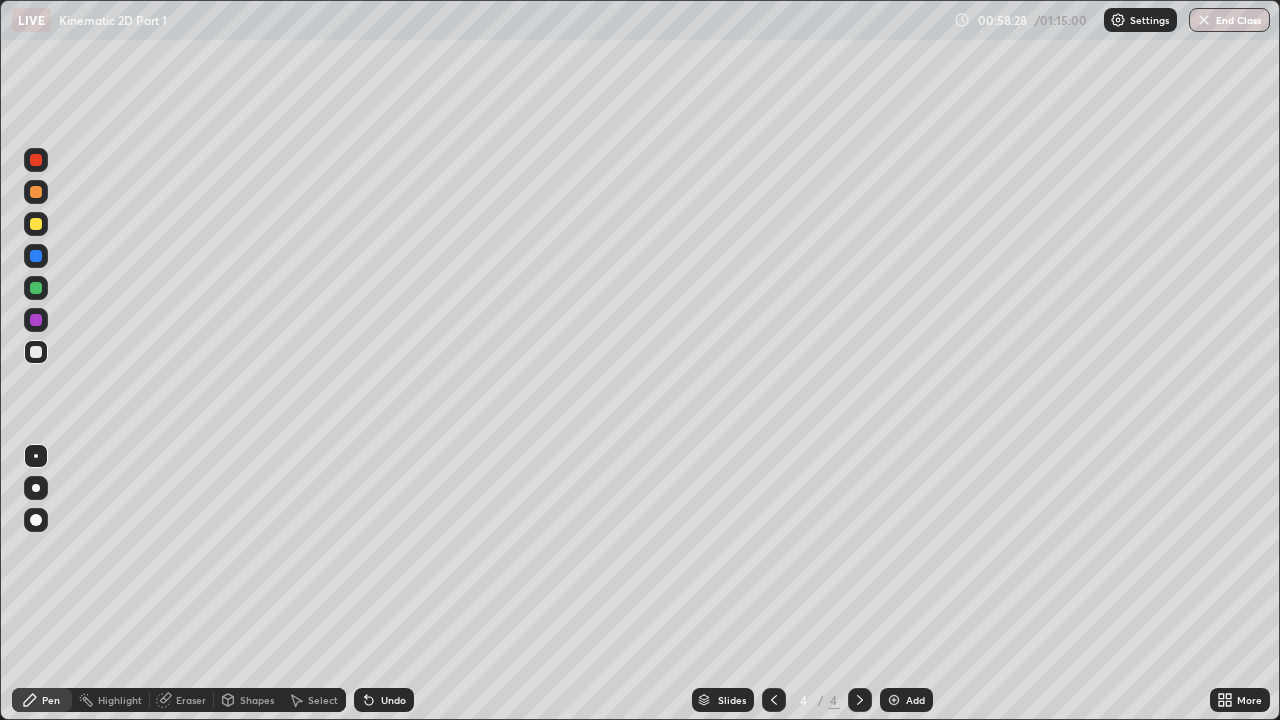click on "Undo" at bounding box center (393, 700) 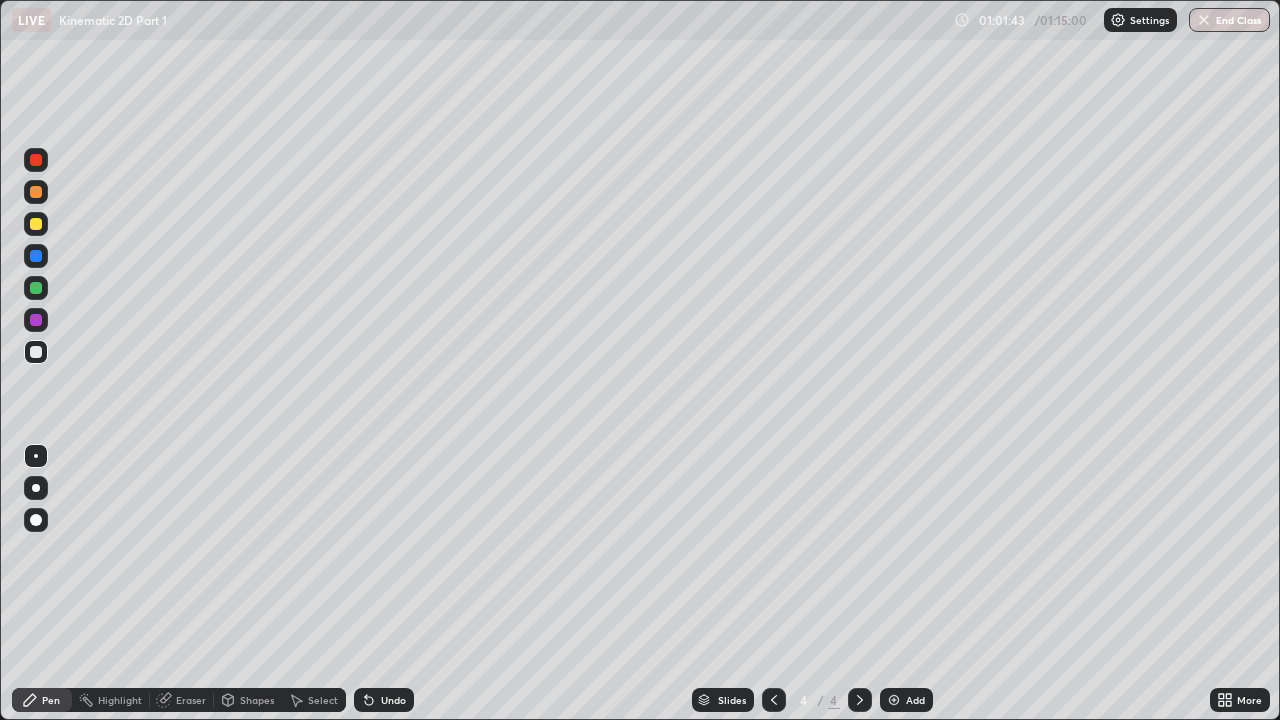 click on "Undo" at bounding box center (384, 700) 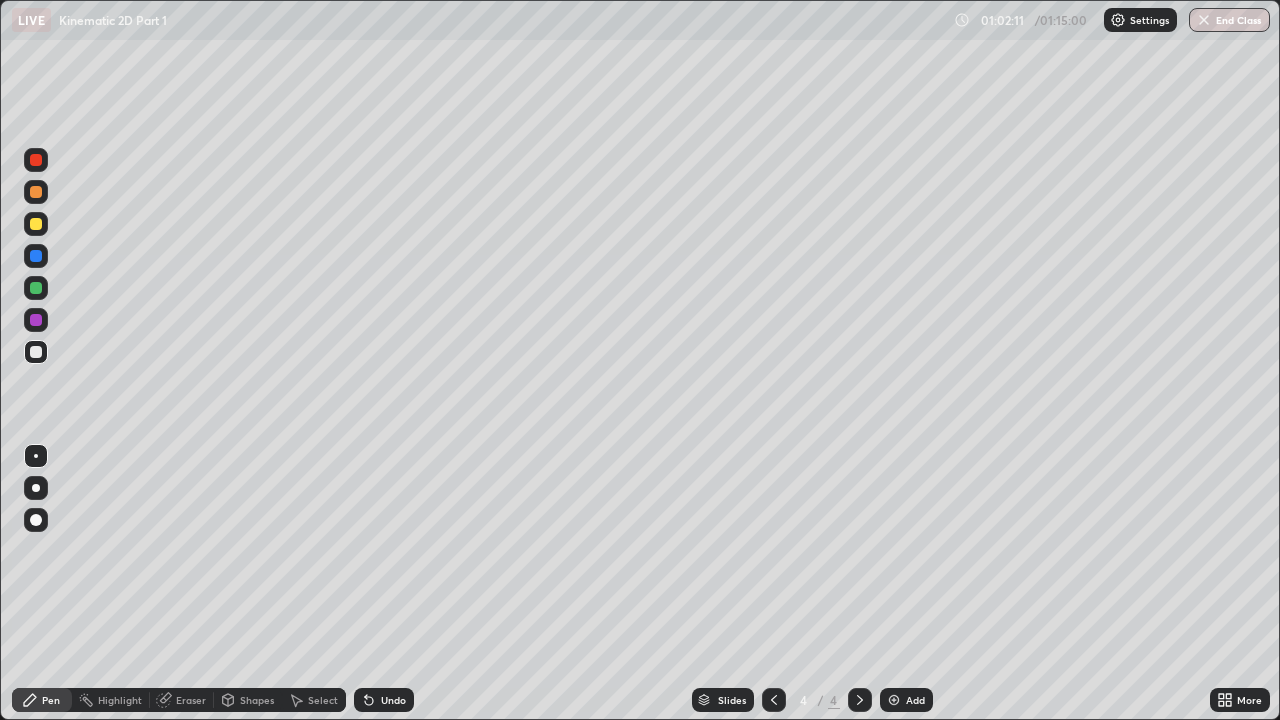 click on "Undo" at bounding box center [393, 700] 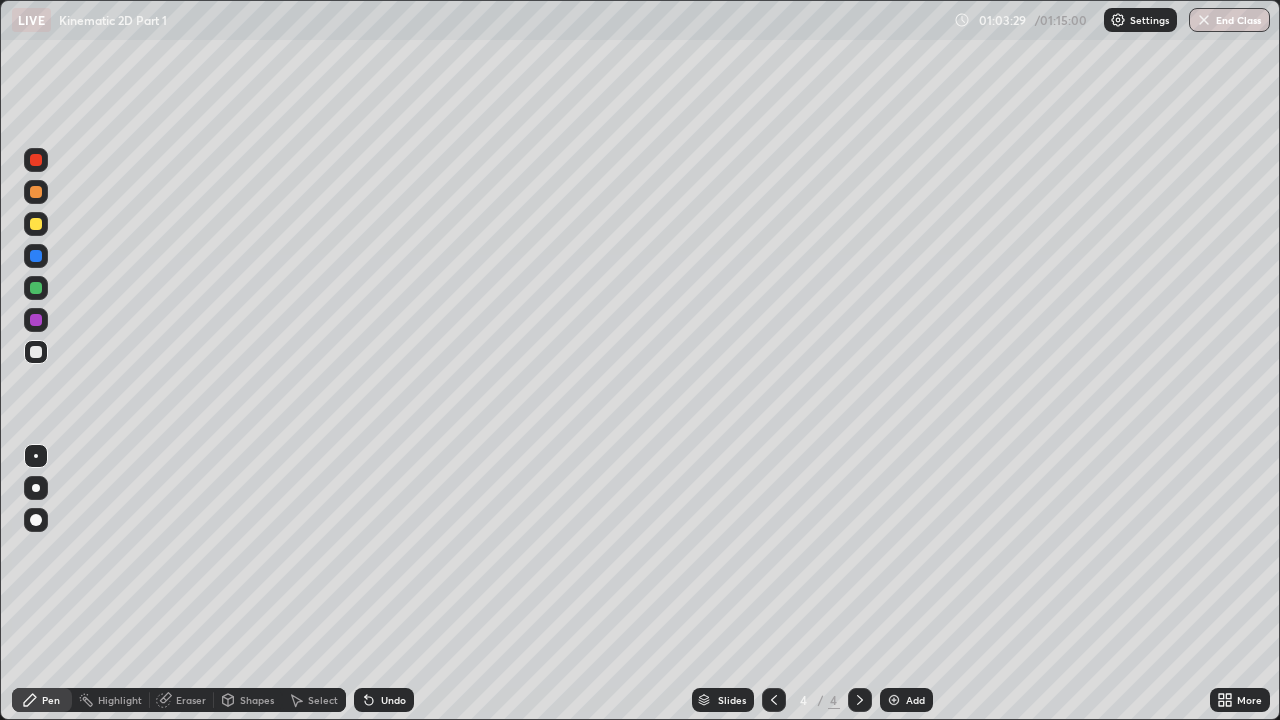 click on "Undo" at bounding box center [393, 700] 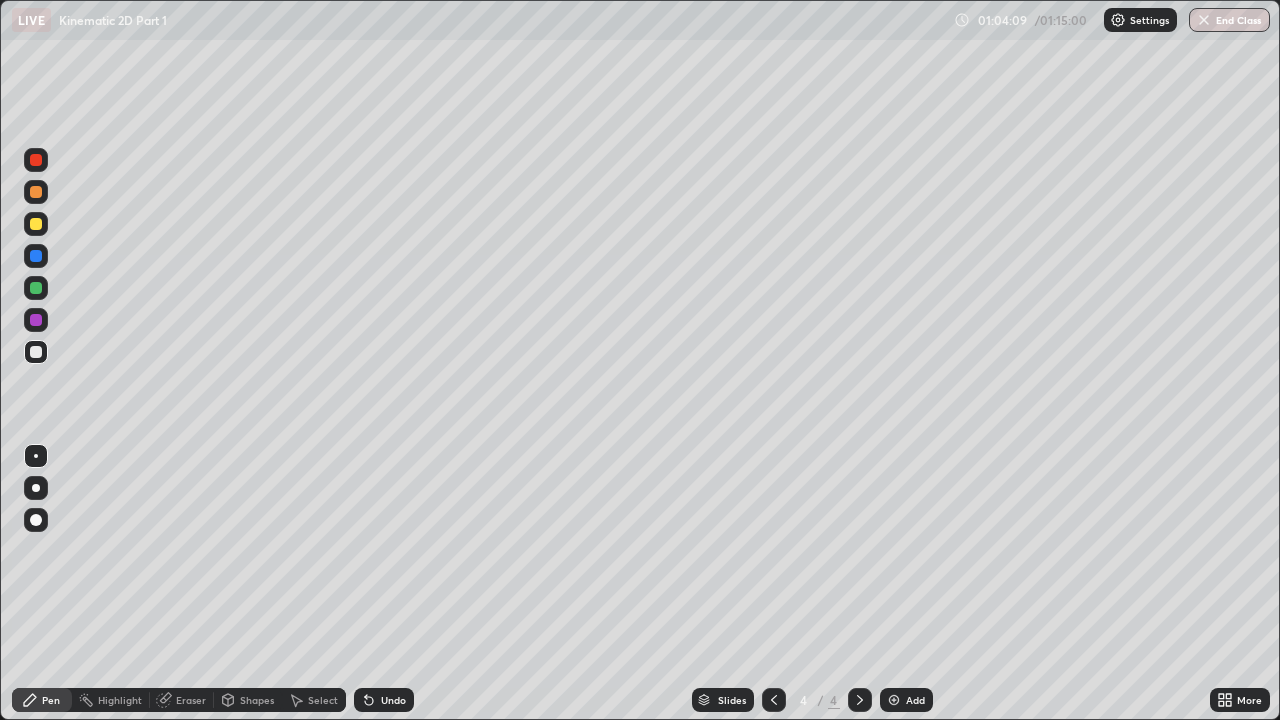 click on "Eraser" at bounding box center (182, 700) 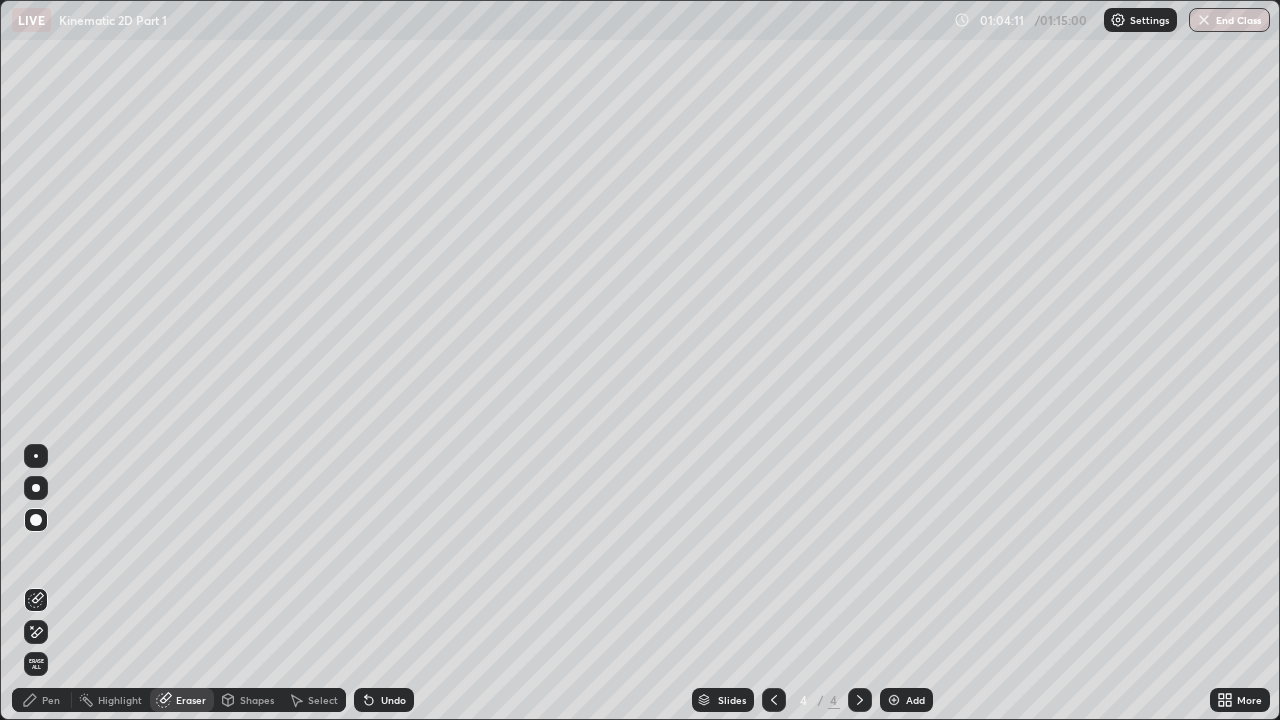 click on "Undo" at bounding box center [384, 700] 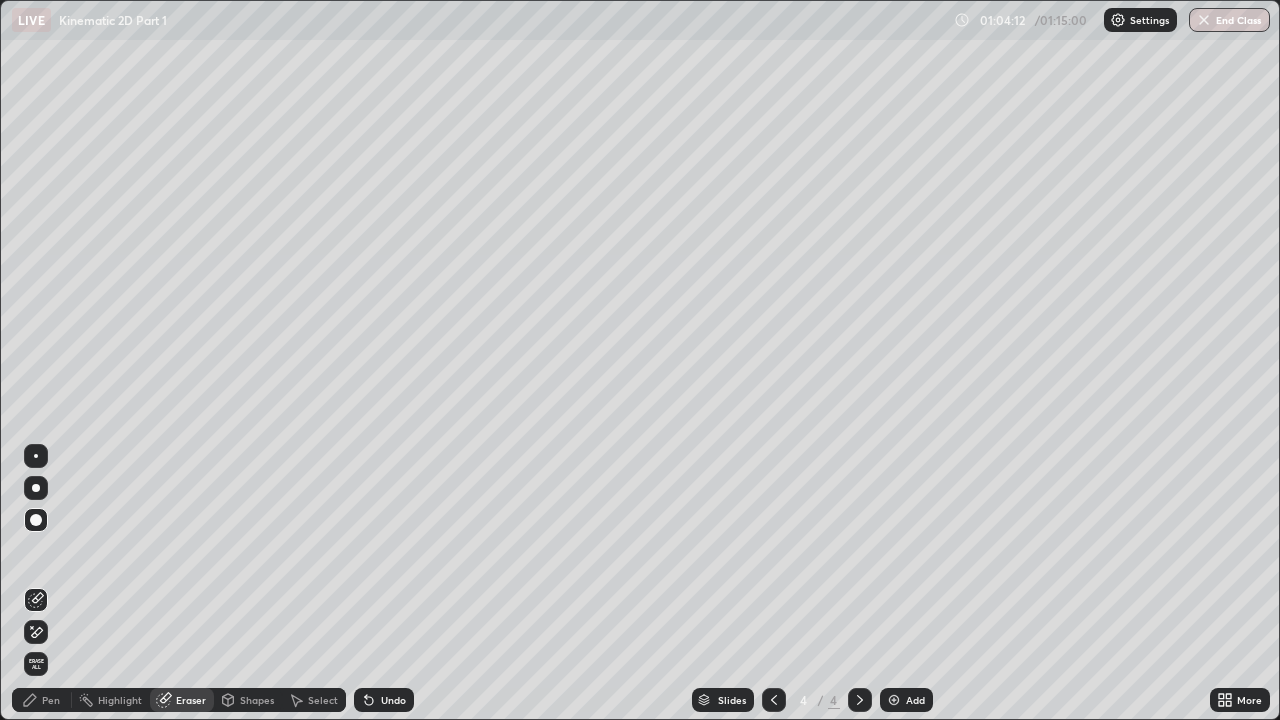 click on "Pen" at bounding box center [51, 700] 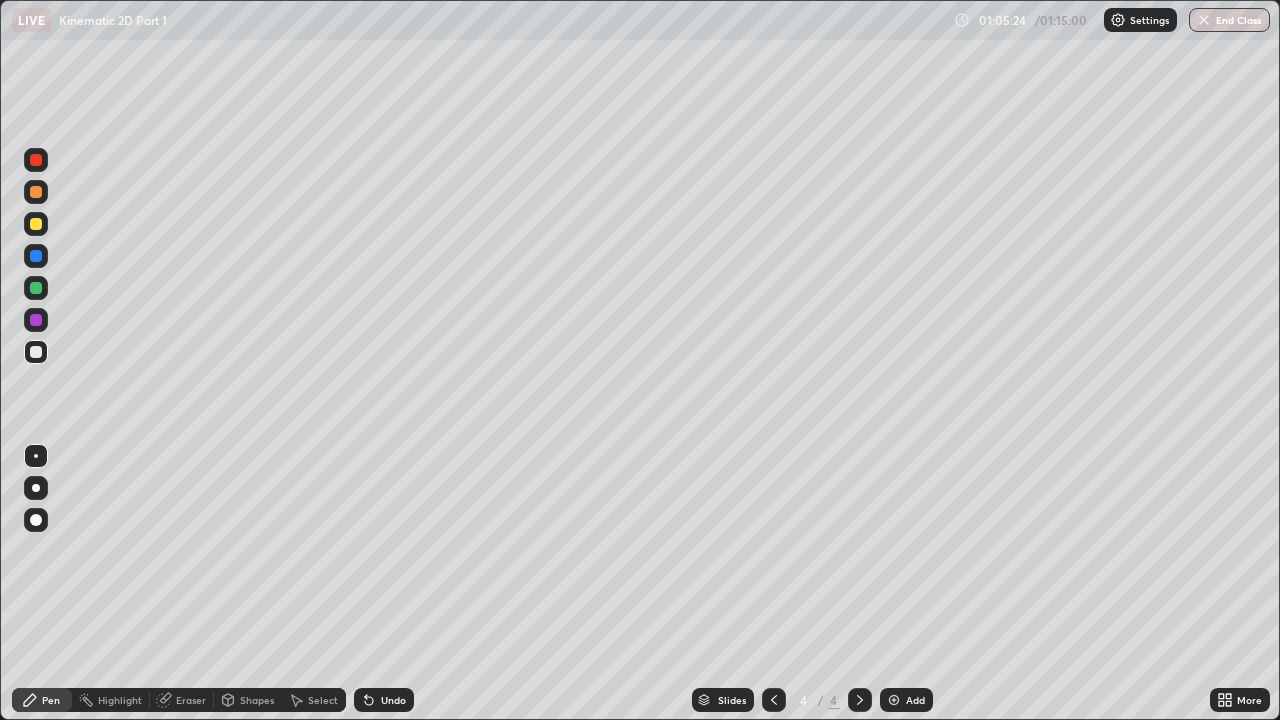 click at bounding box center (36, 224) 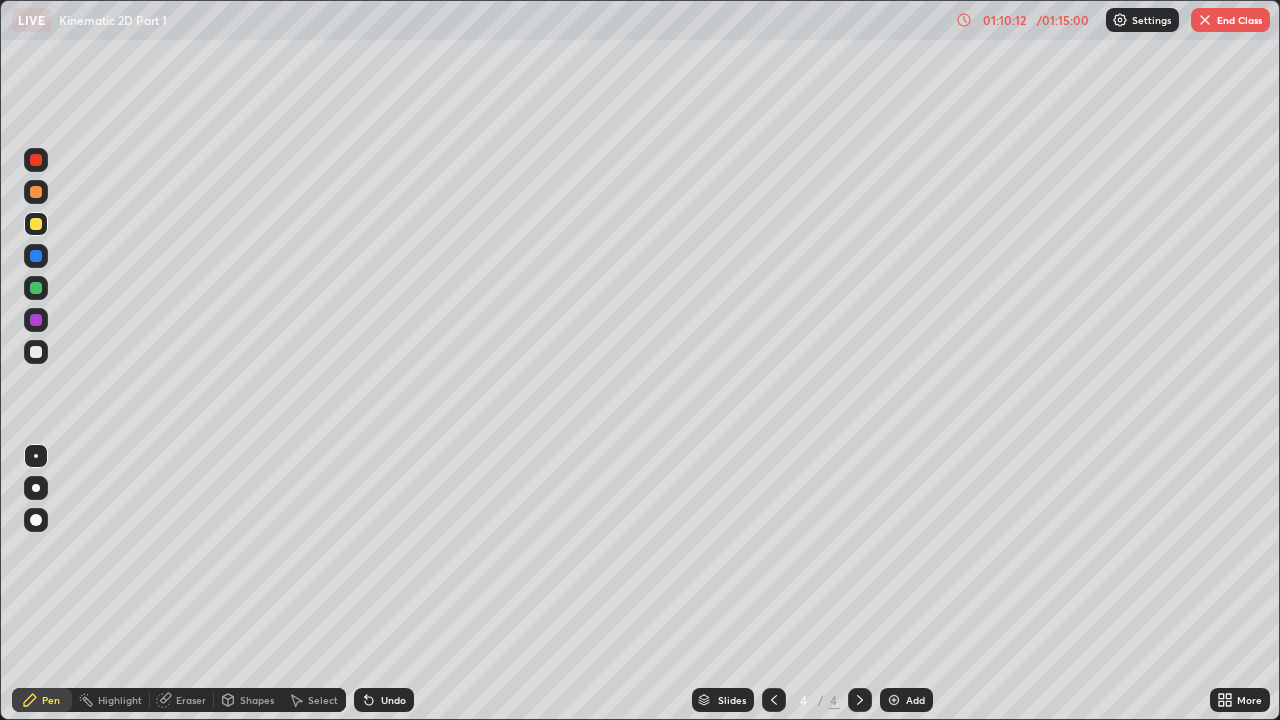 click on "End Class" at bounding box center [1230, 20] 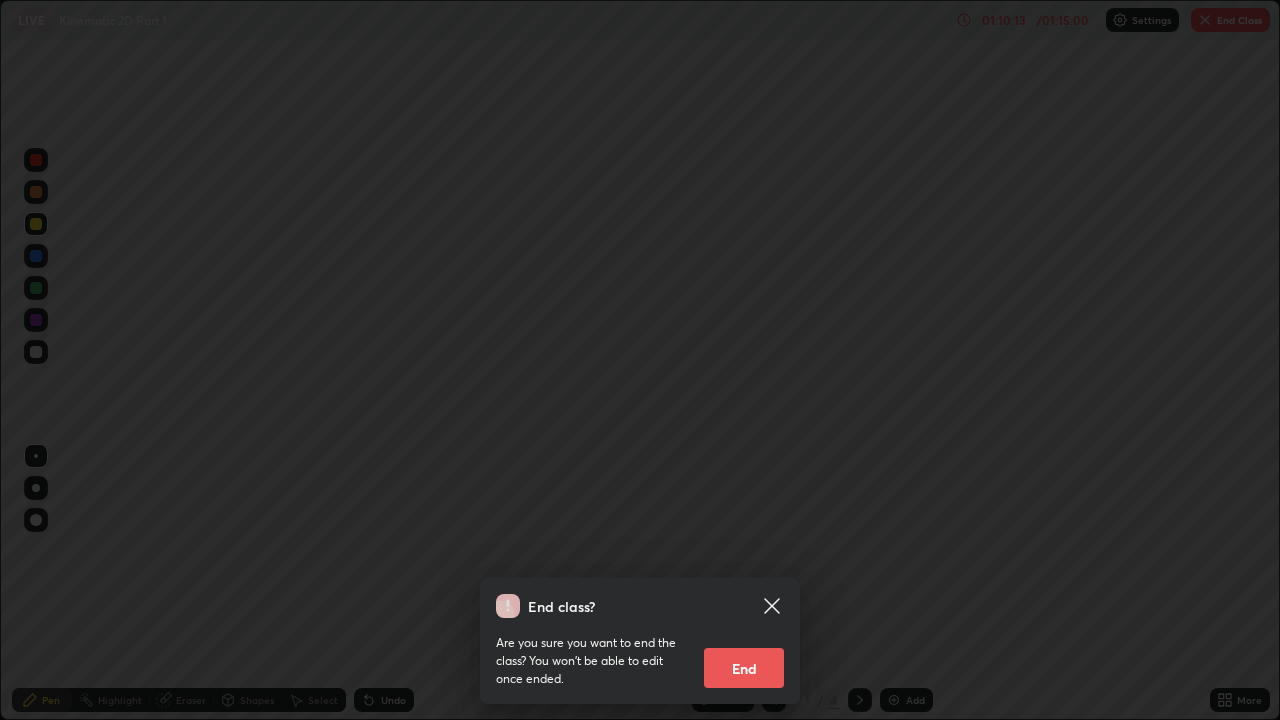 click on "End" at bounding box center (744, 668) 